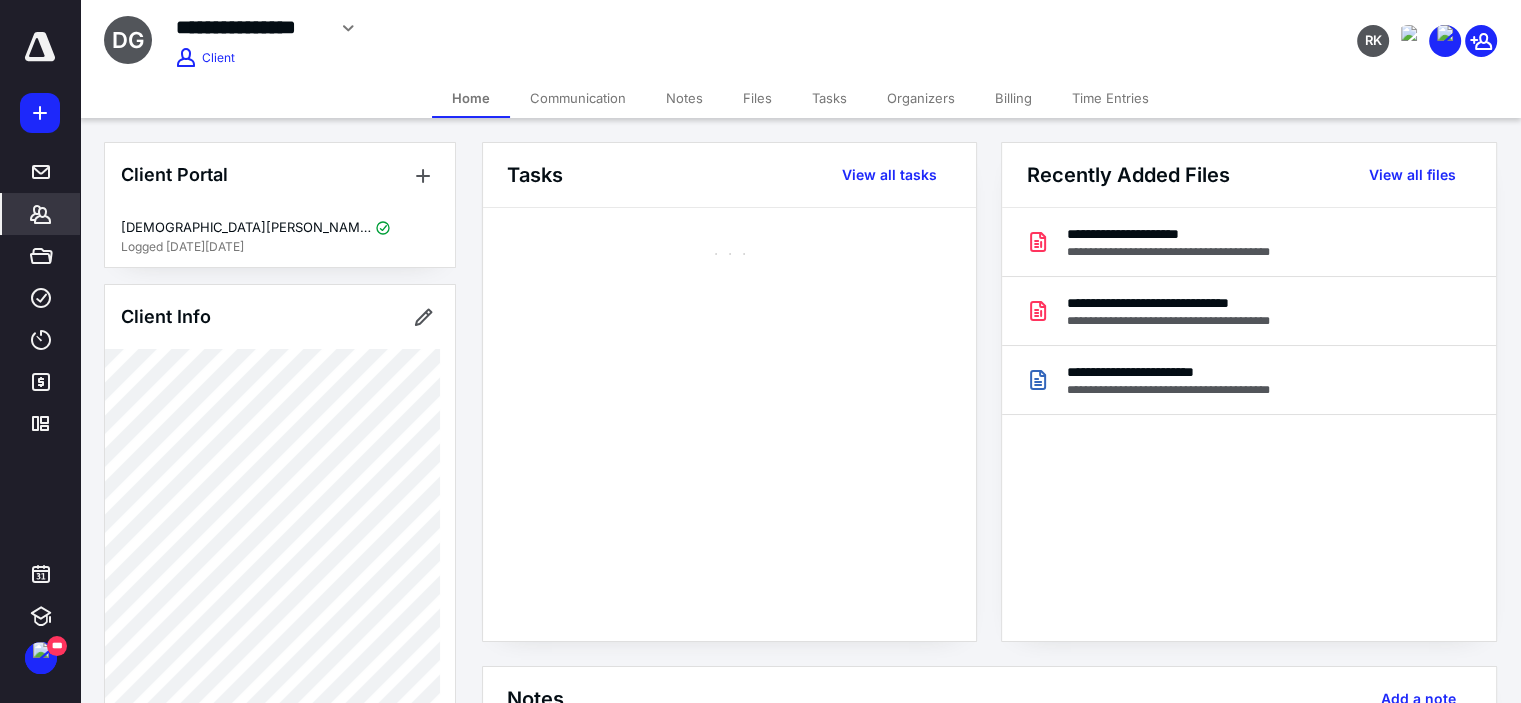scroll, scrollTop: 0, scrollLeft: 0, axis: both 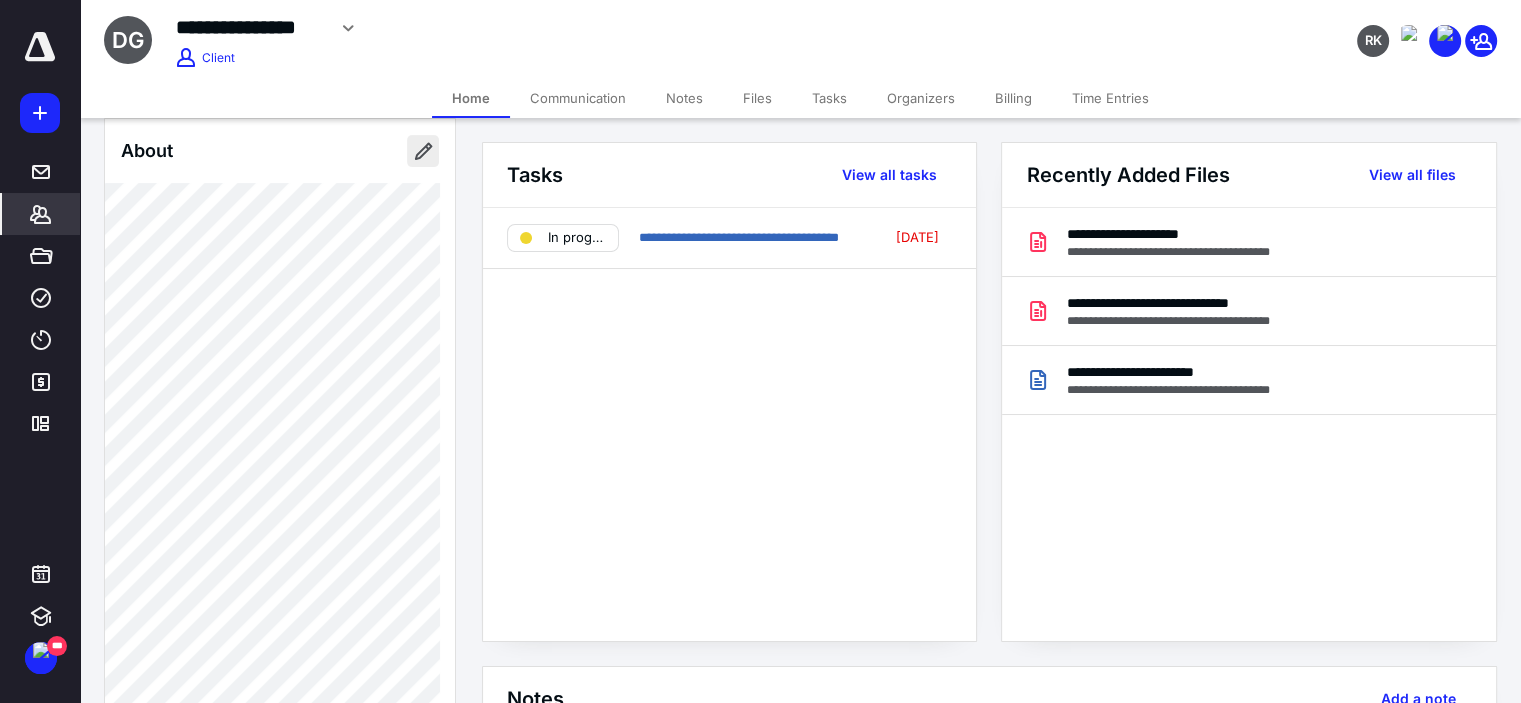 click at bounding box center (423, 151) 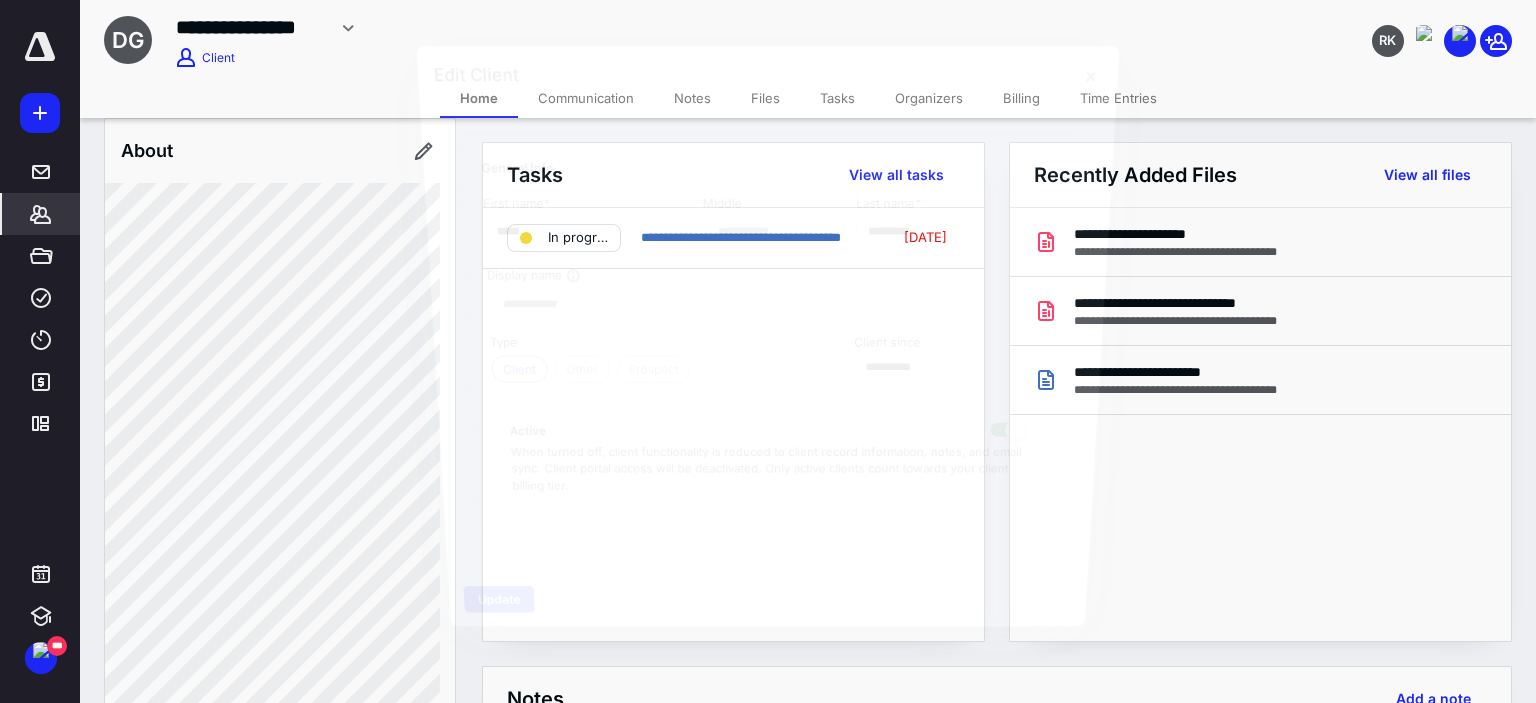 type on "**********" 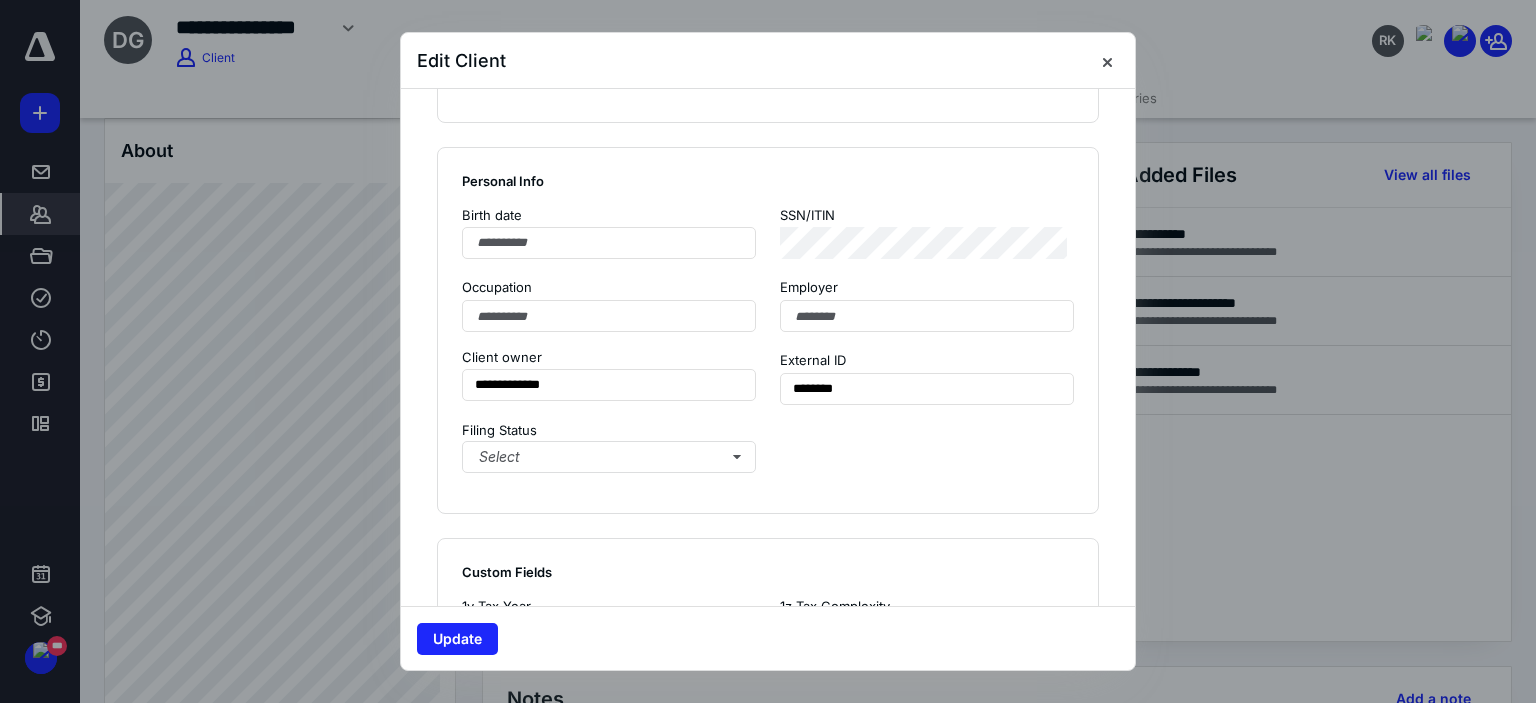 scroll, scrollTop: 1300, scrollLeft: 0, axis: vertical 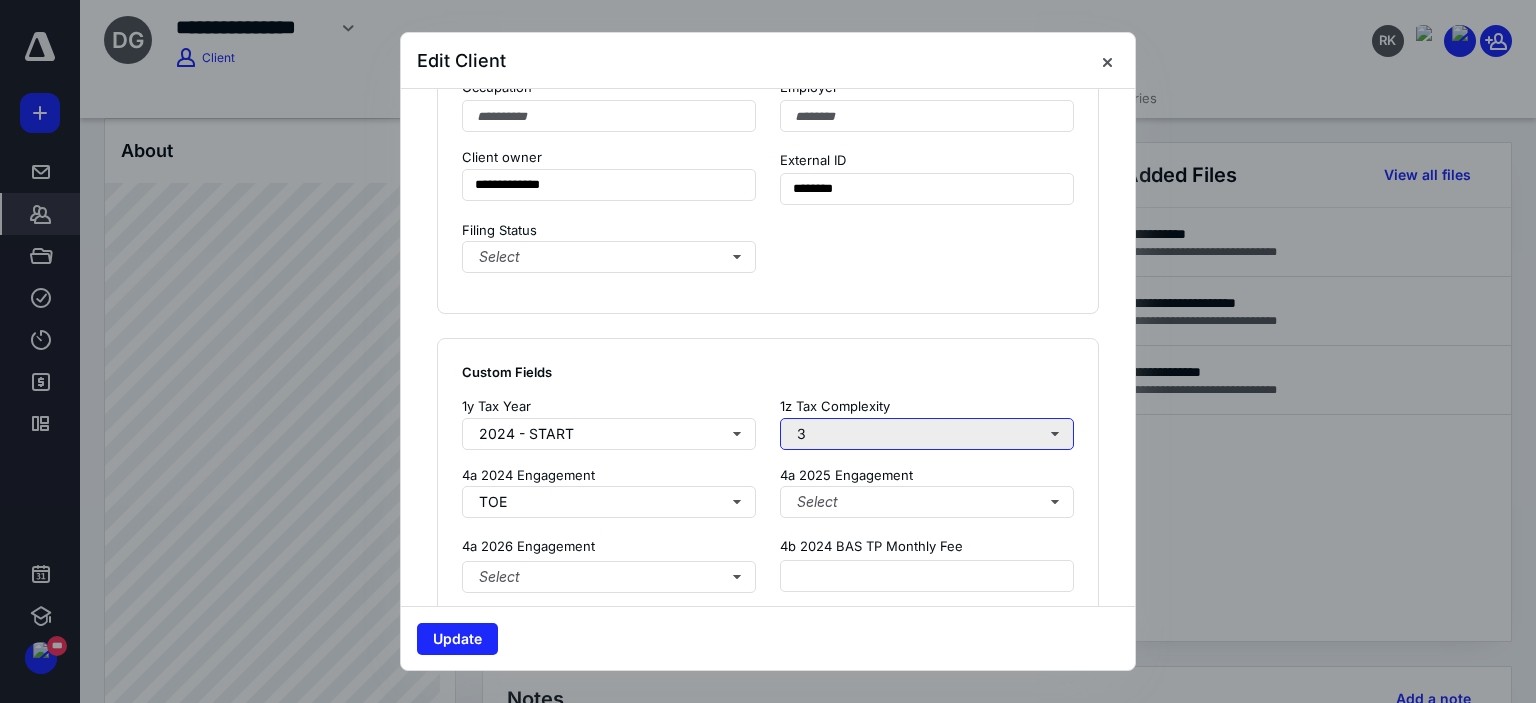 click on "3" at bounding box center (927, 434) 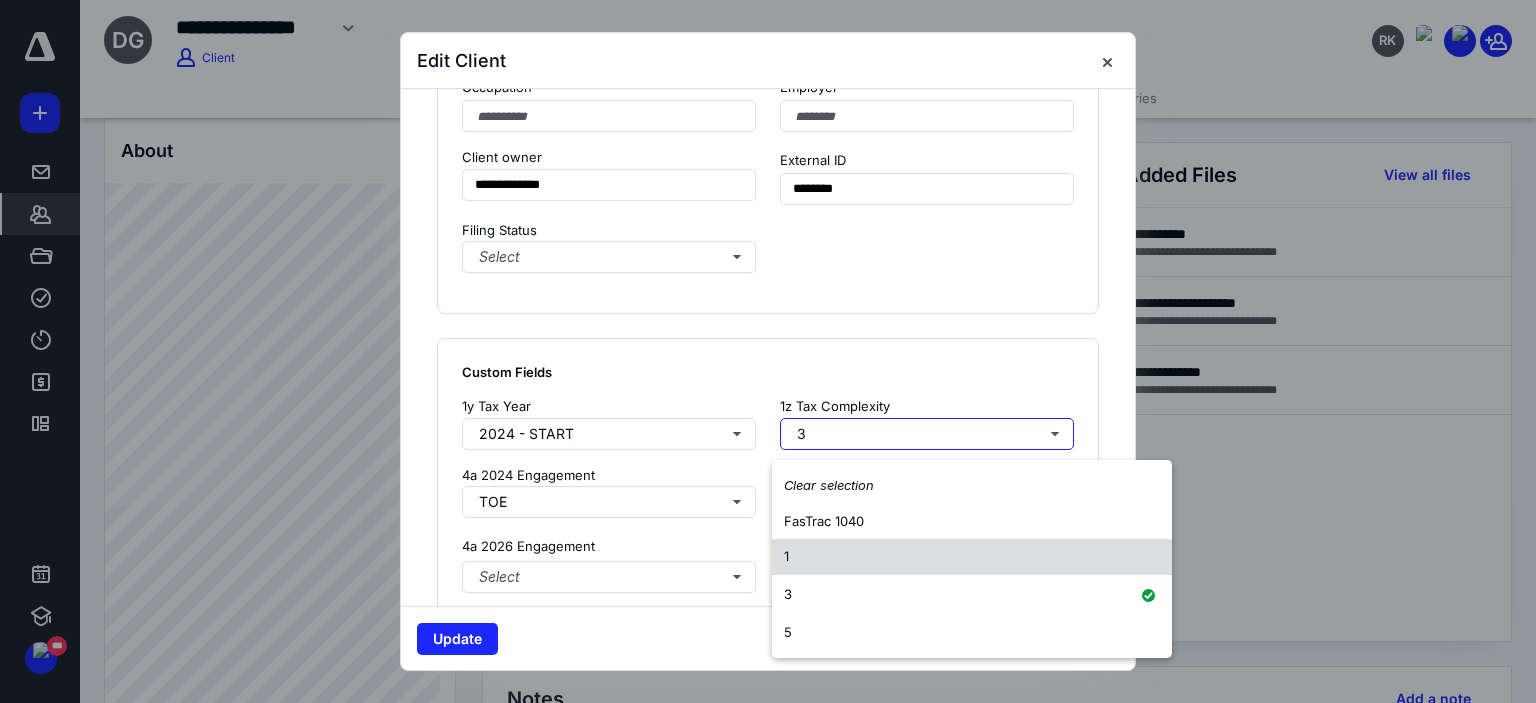 click on "1" at bounding box center (972, 557) 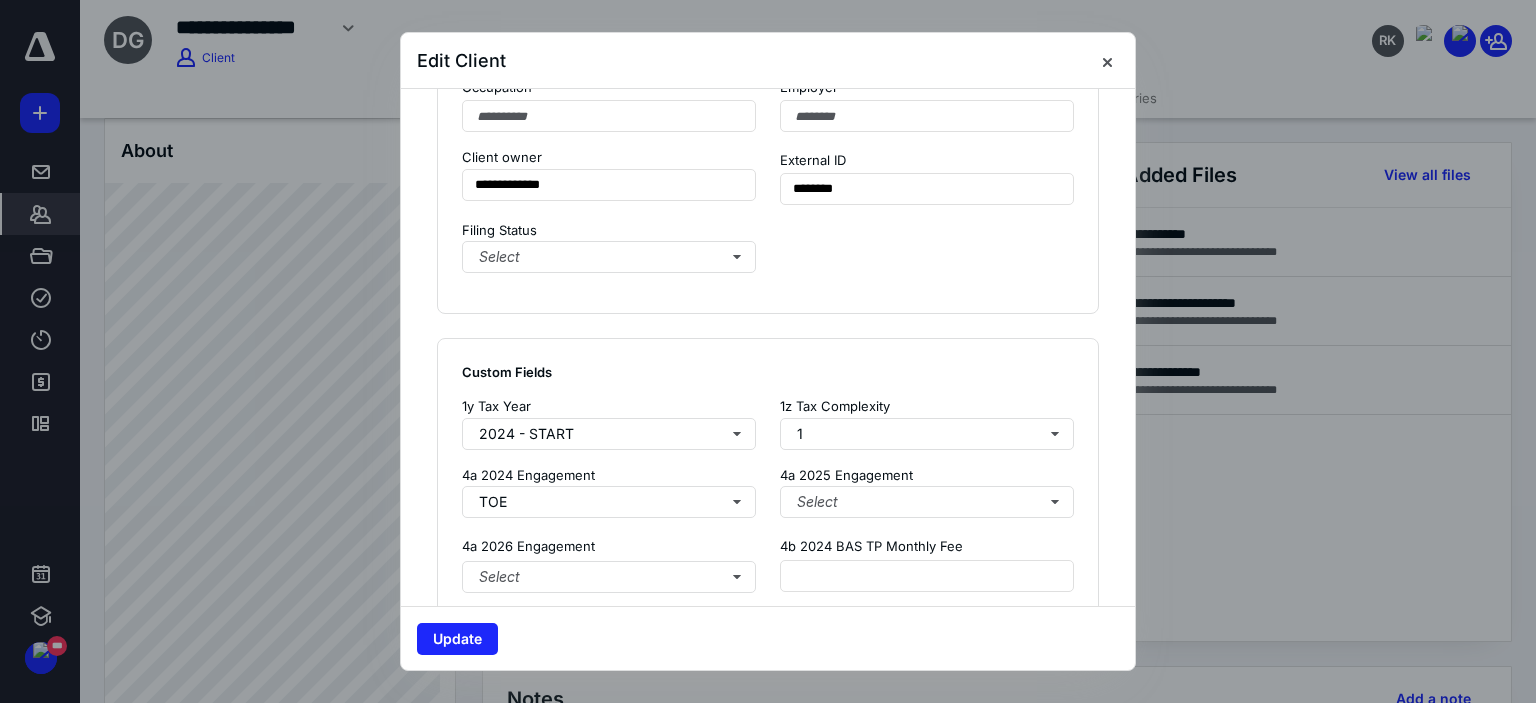 click on "1y Tax Year" at bounding box center [609, 407] 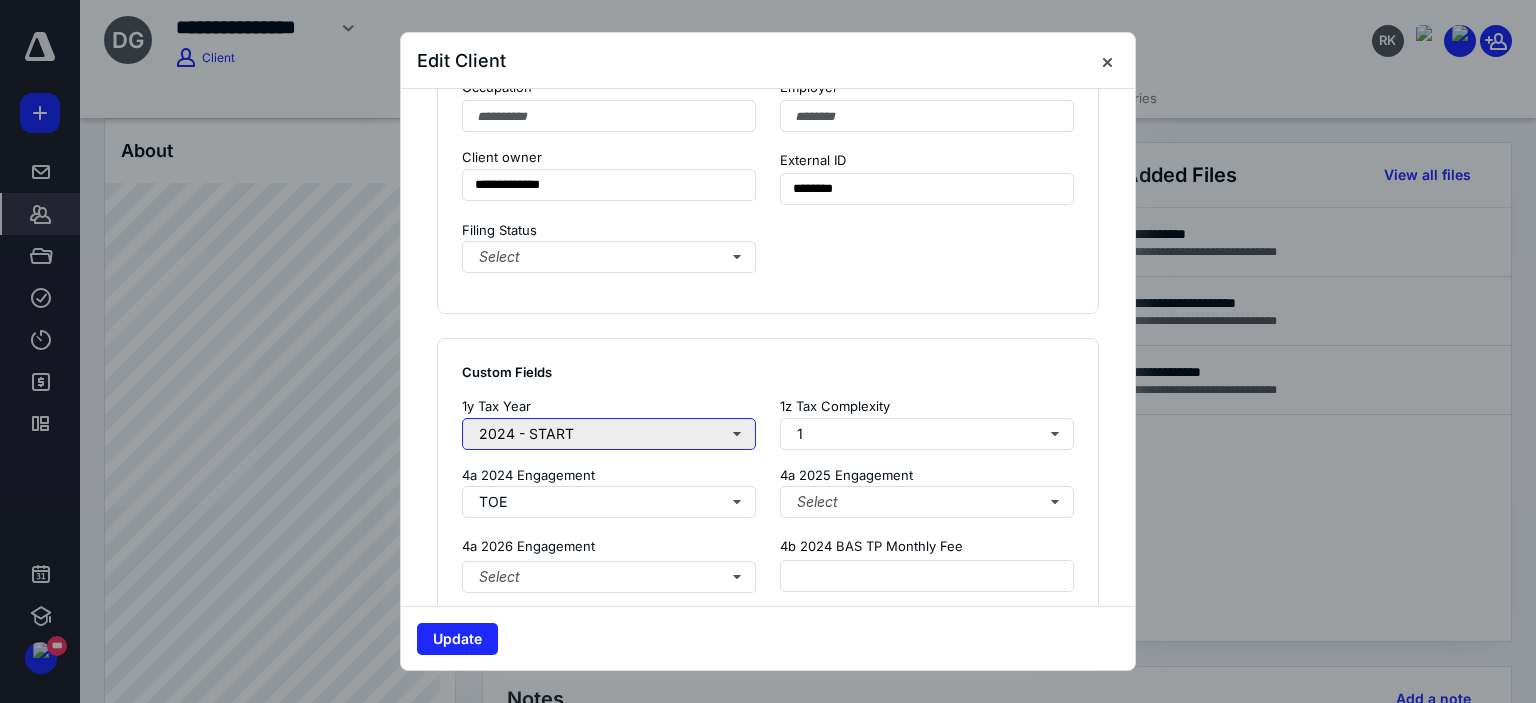click on "2024 - START" at bounding box center (609, 434) 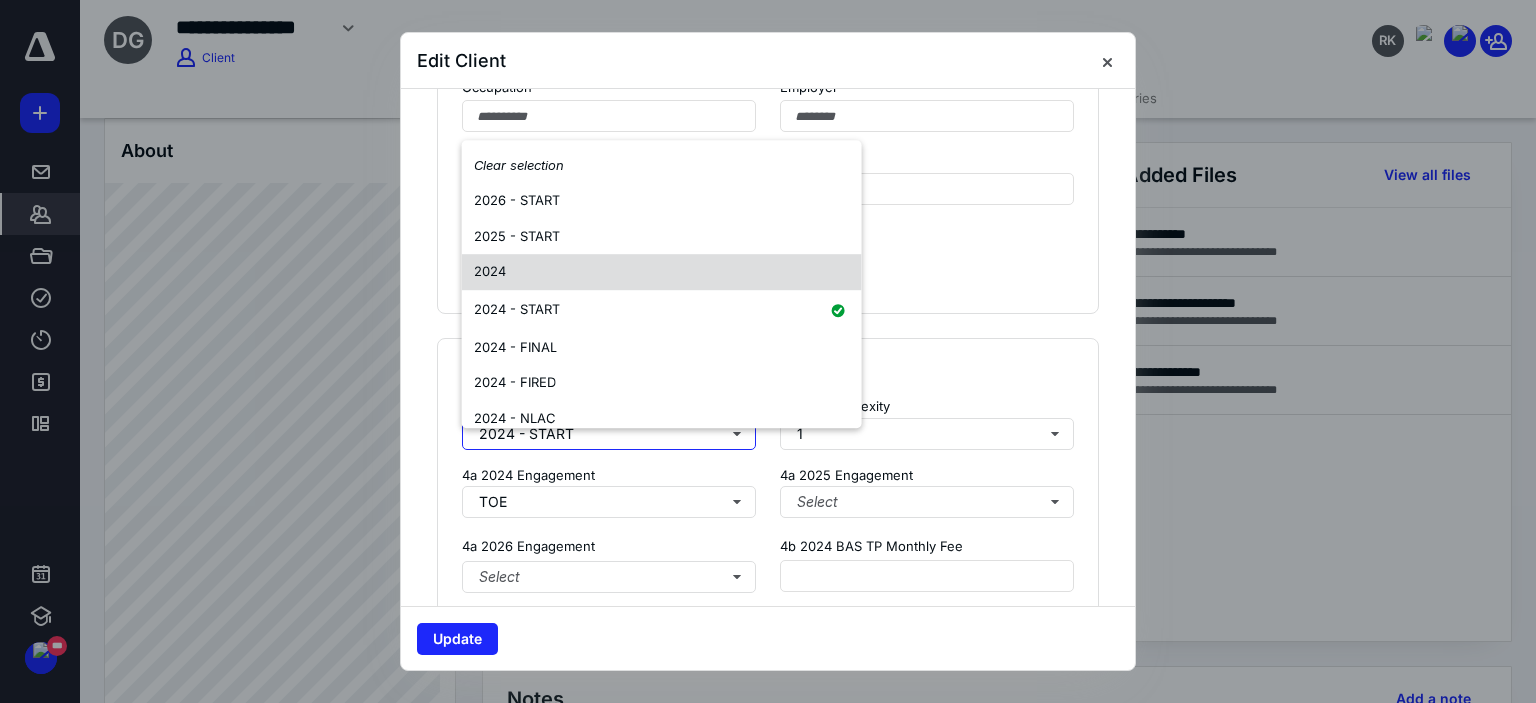 click on "2024" at bounding box center [662, 272] 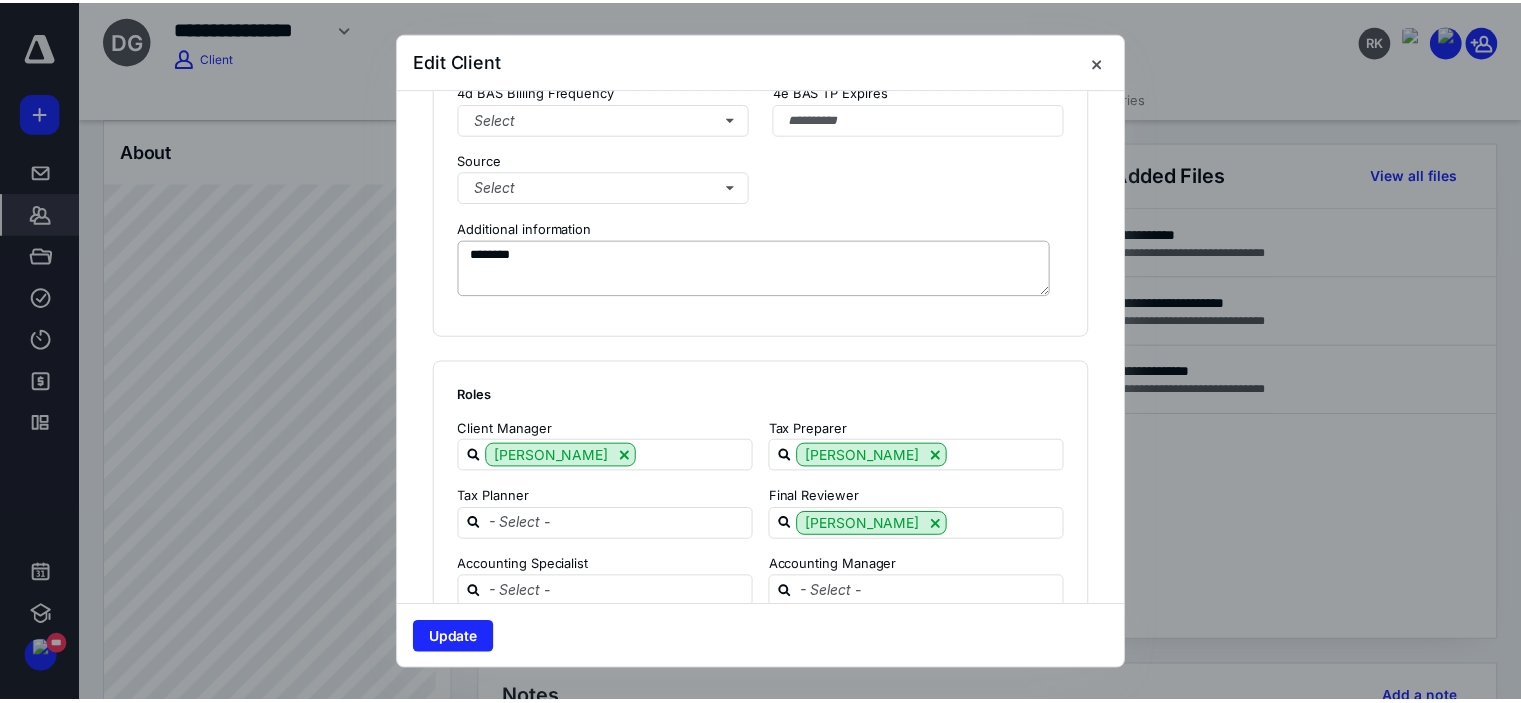 scroll, scrollTop: 2100, scrollLeft: 0, axis: vertical 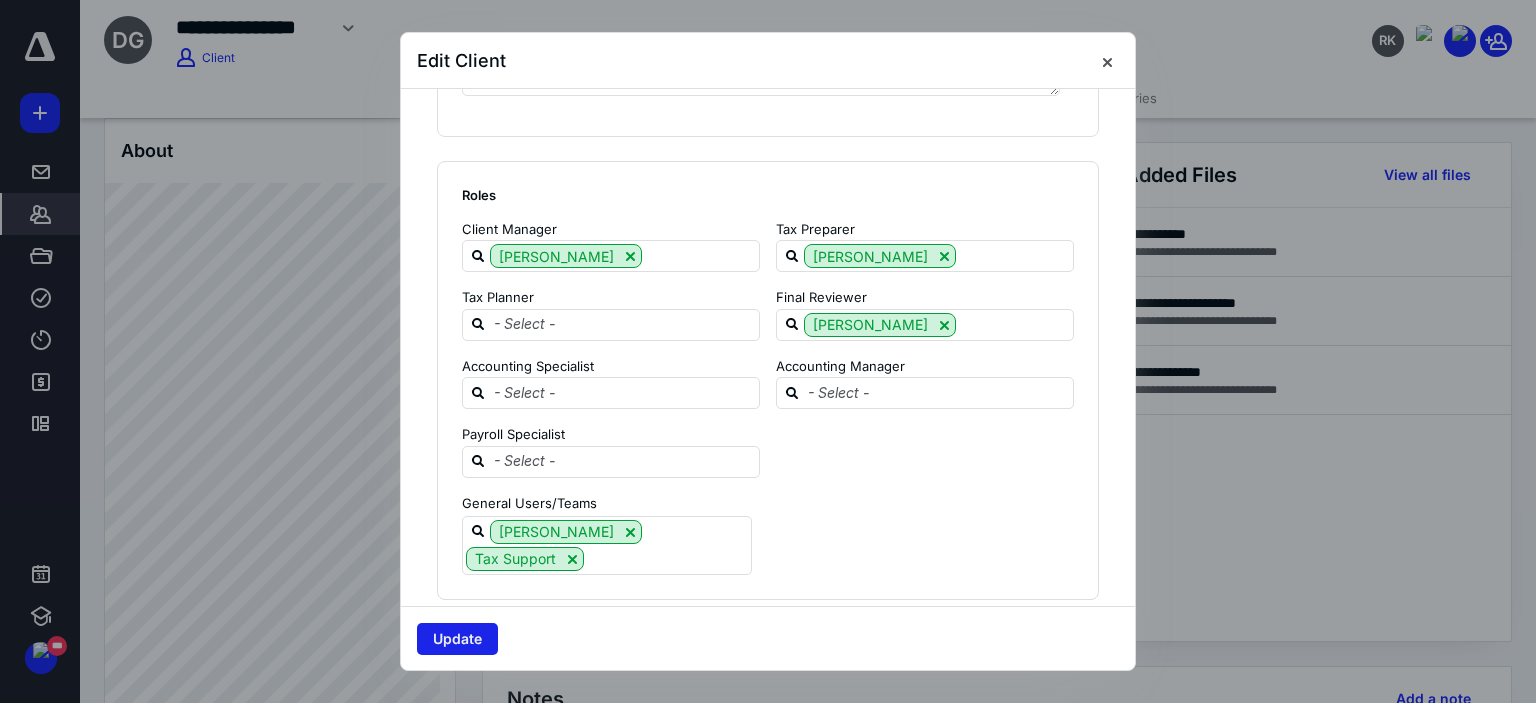 click on "Update" at bounding box center (457, 639) 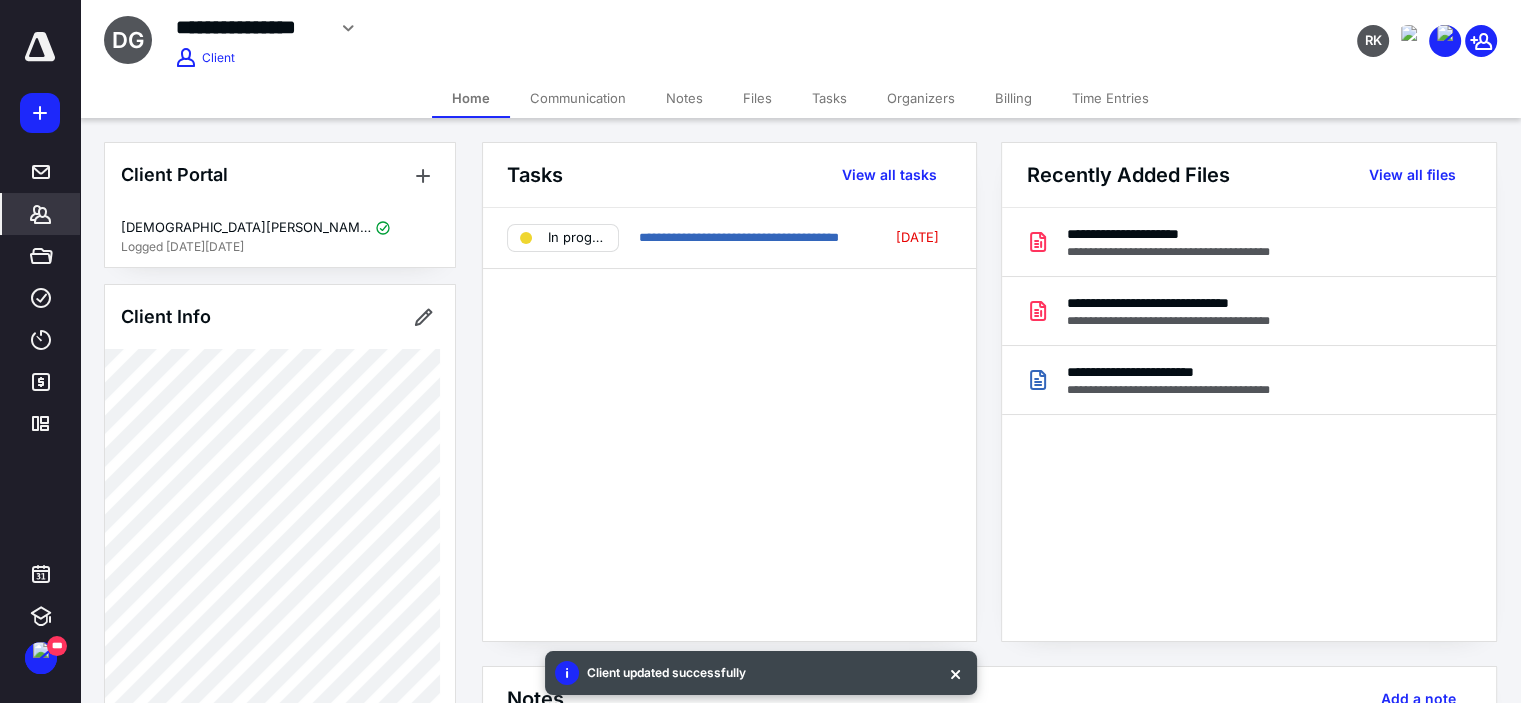 scroll, scrollTop: 0, scrollLeft: 0, axis: both 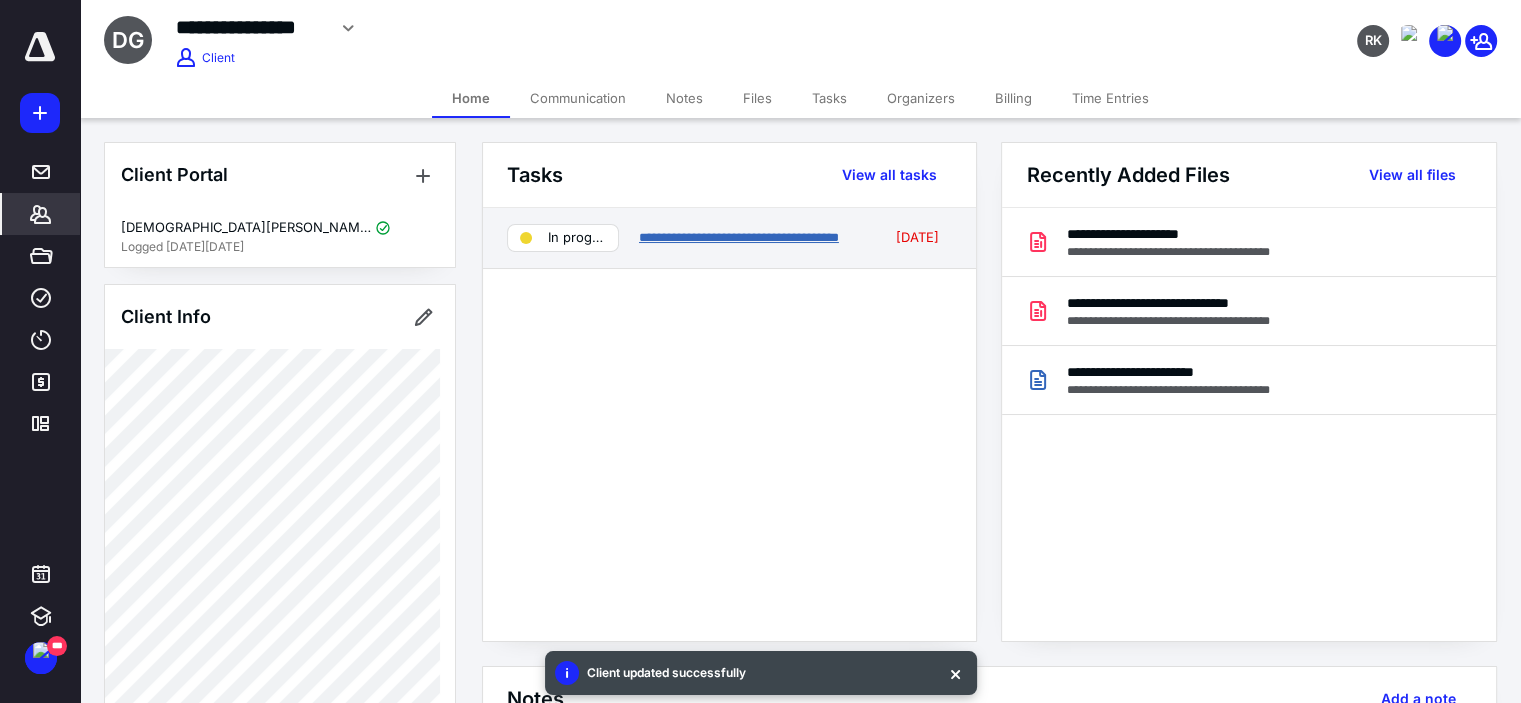 click on "**********" at bounding box center (739, 237) 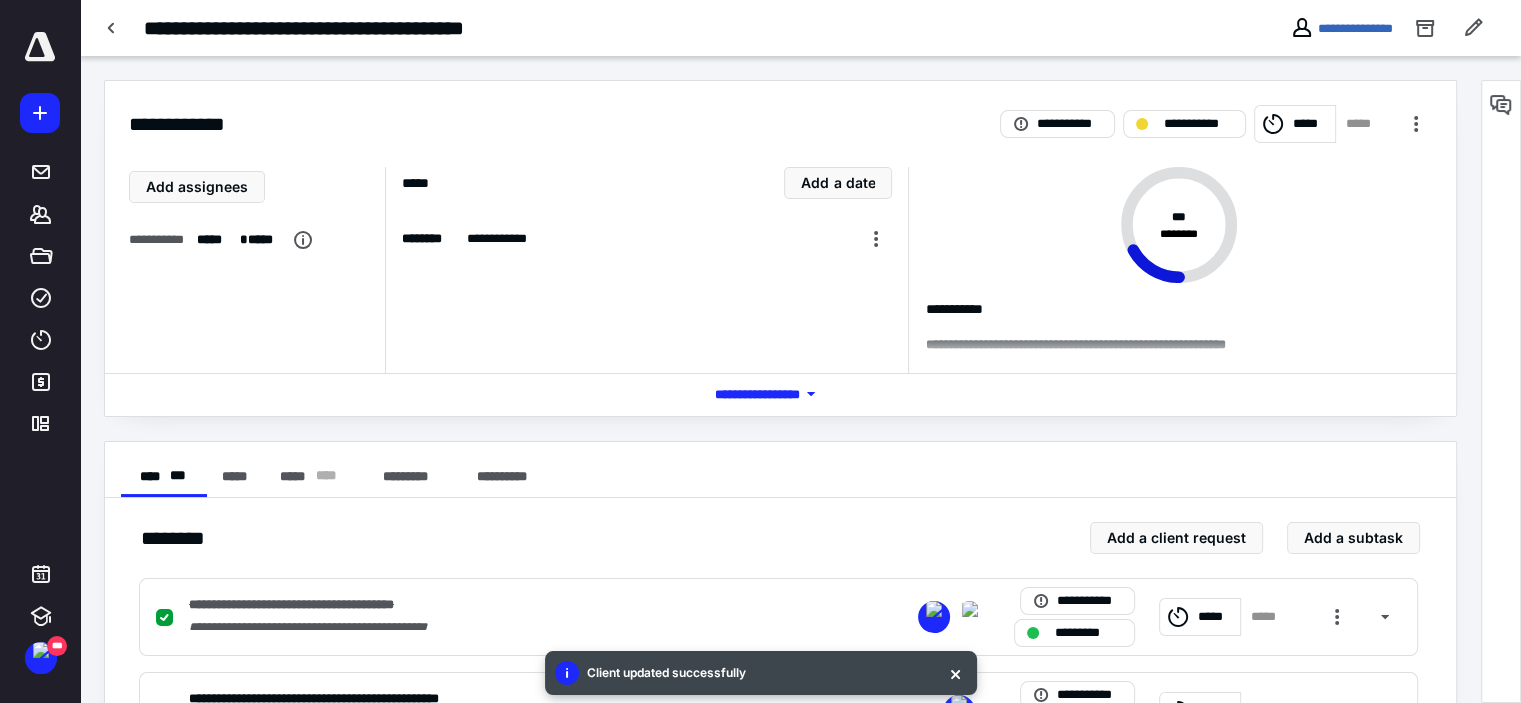 click at bounding box center (0, 0) 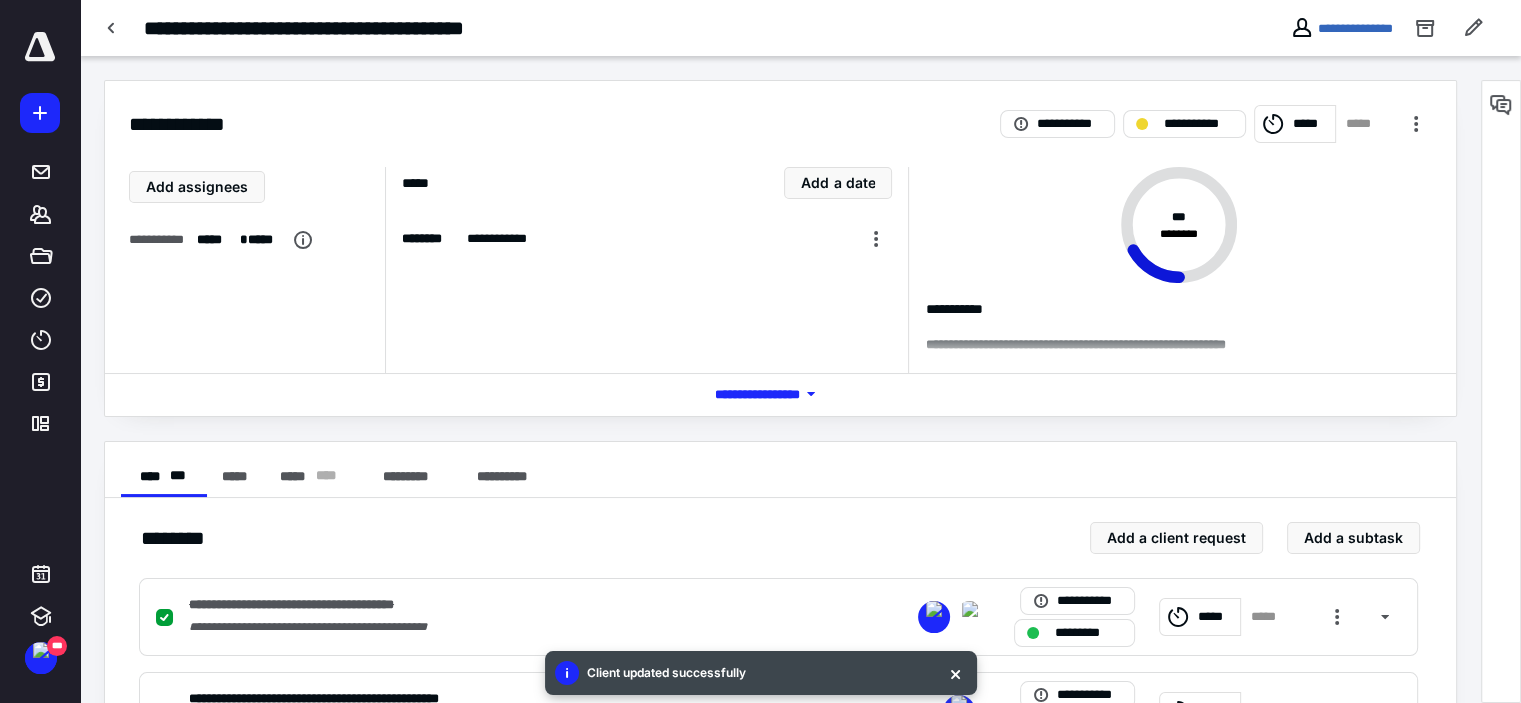 click on "*** **** *******" at bounding box center [780, 394] 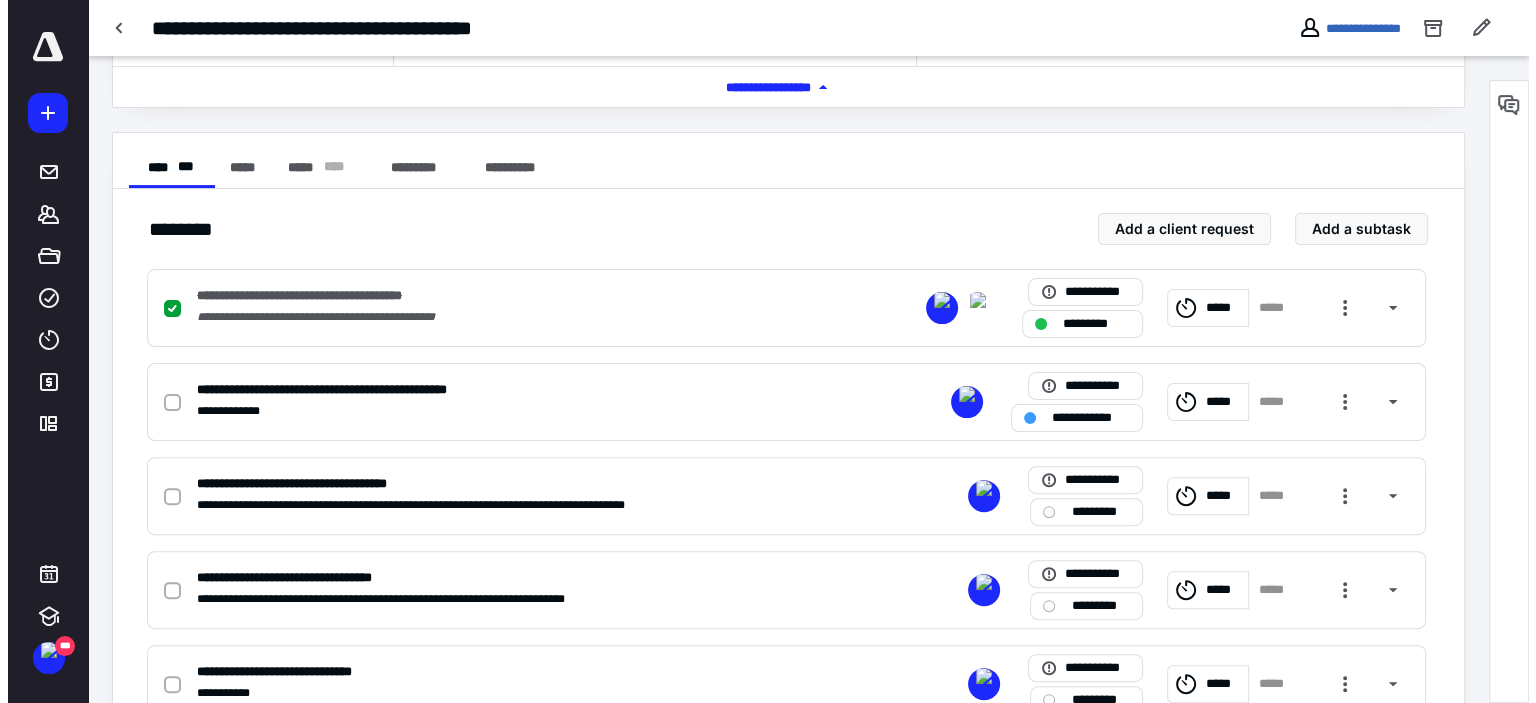 scroll, scrollTop: 600, scrollLeft: 0, axis: vertical 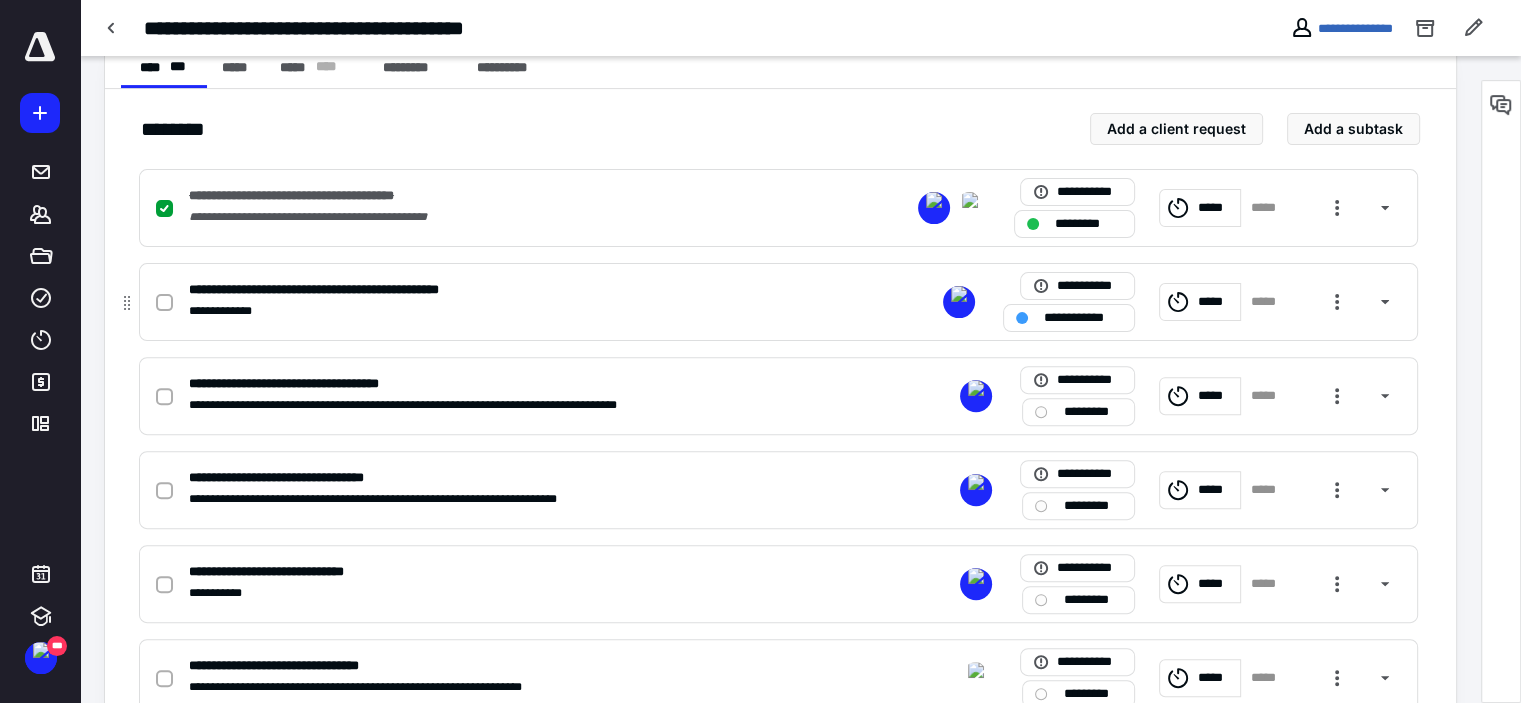 click on "**********" at bounding box center (778, 302) 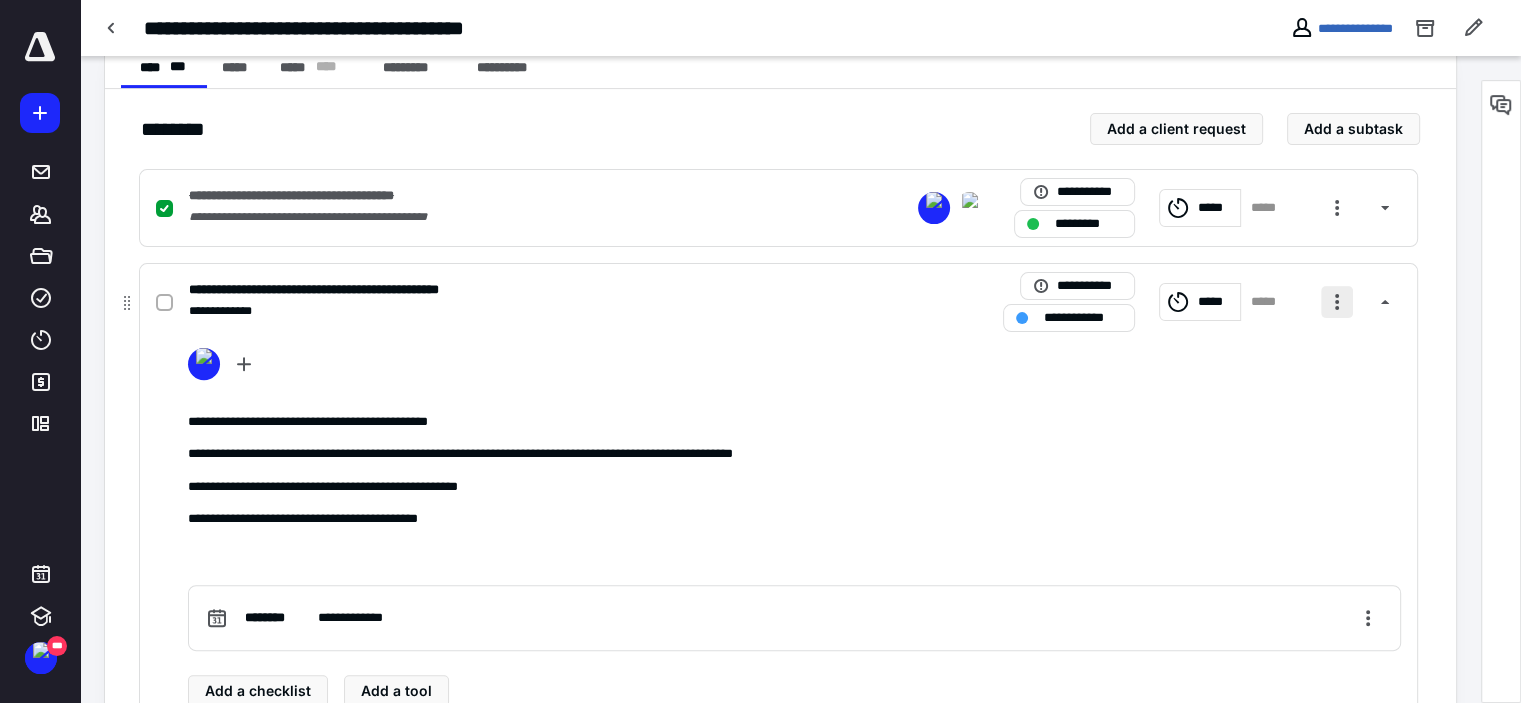 click at bounding box center (1337, 302) 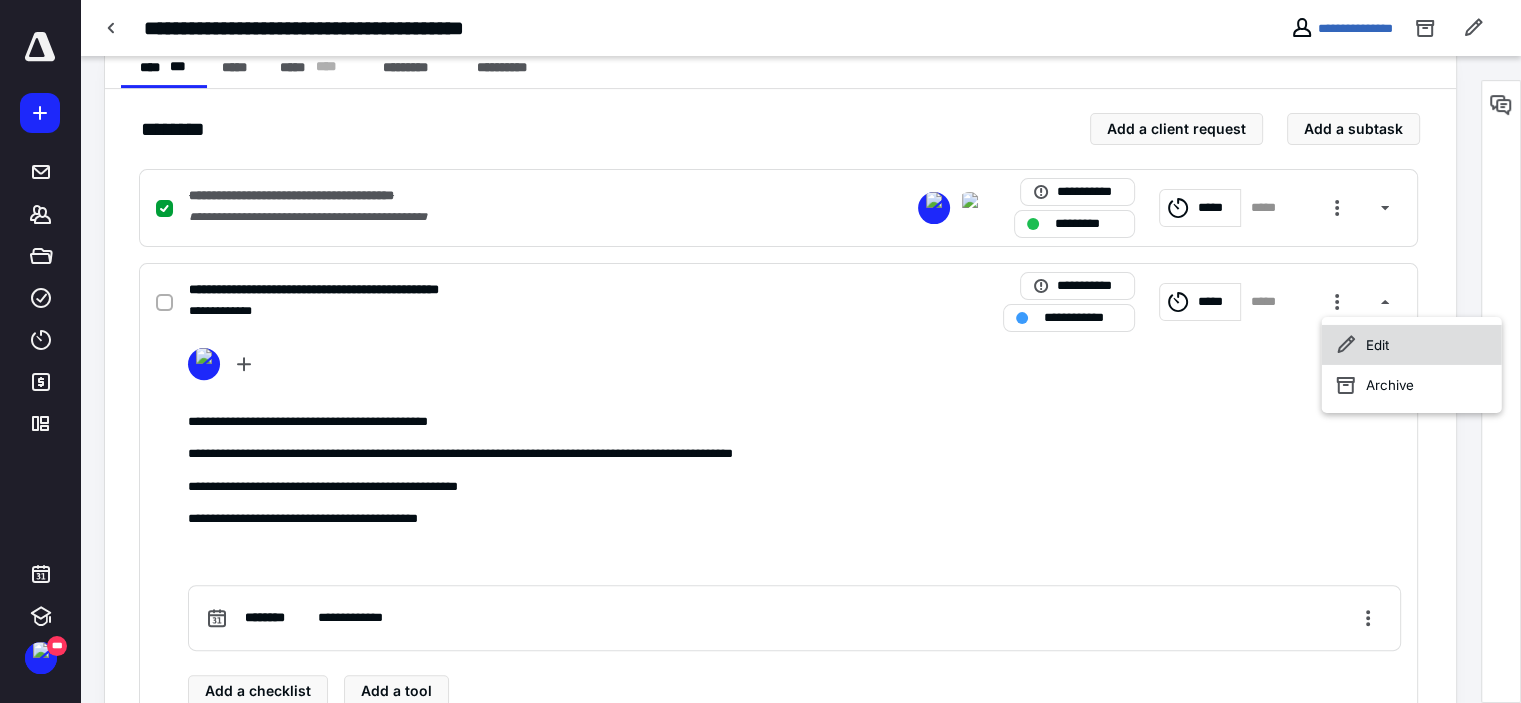 click 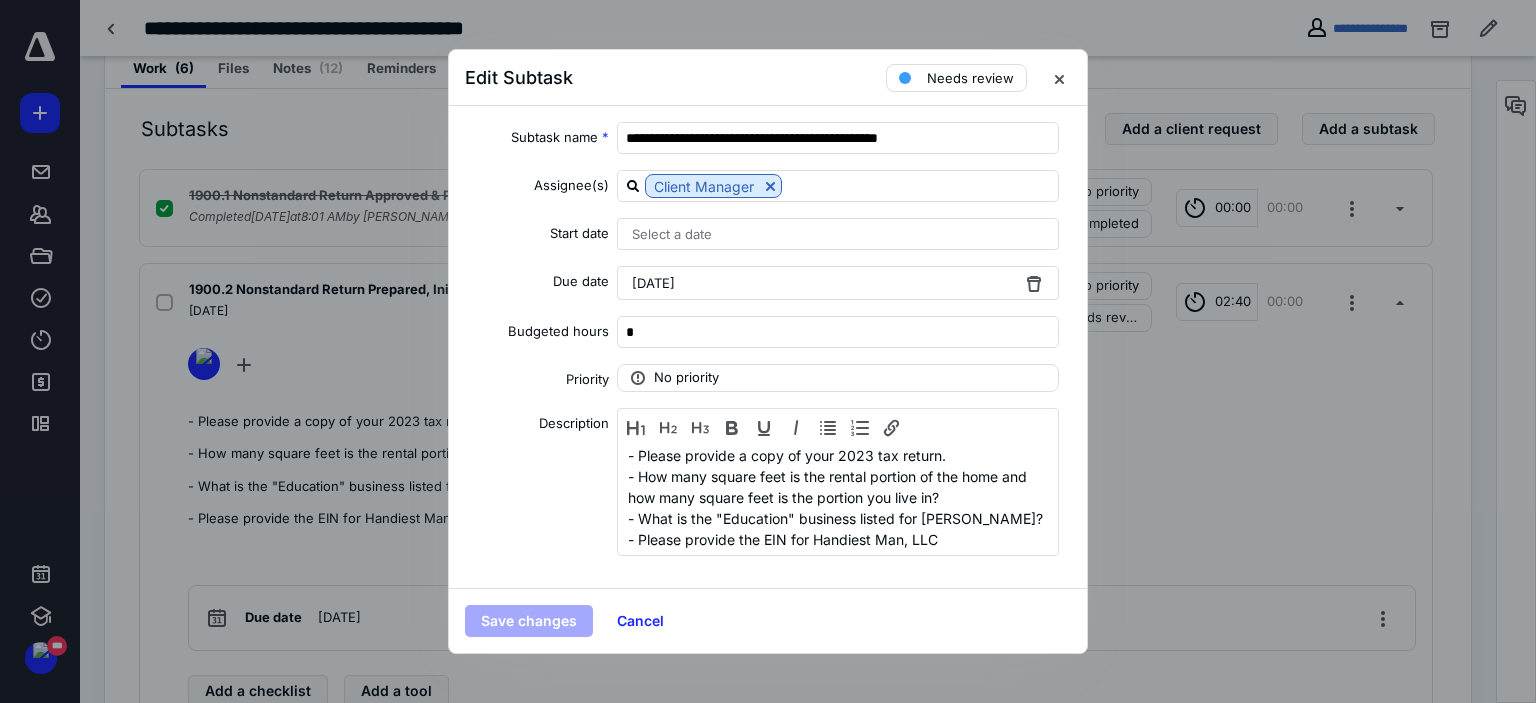 scroll, scrollTop: 21, scrollLeft: 0, axis: vertical 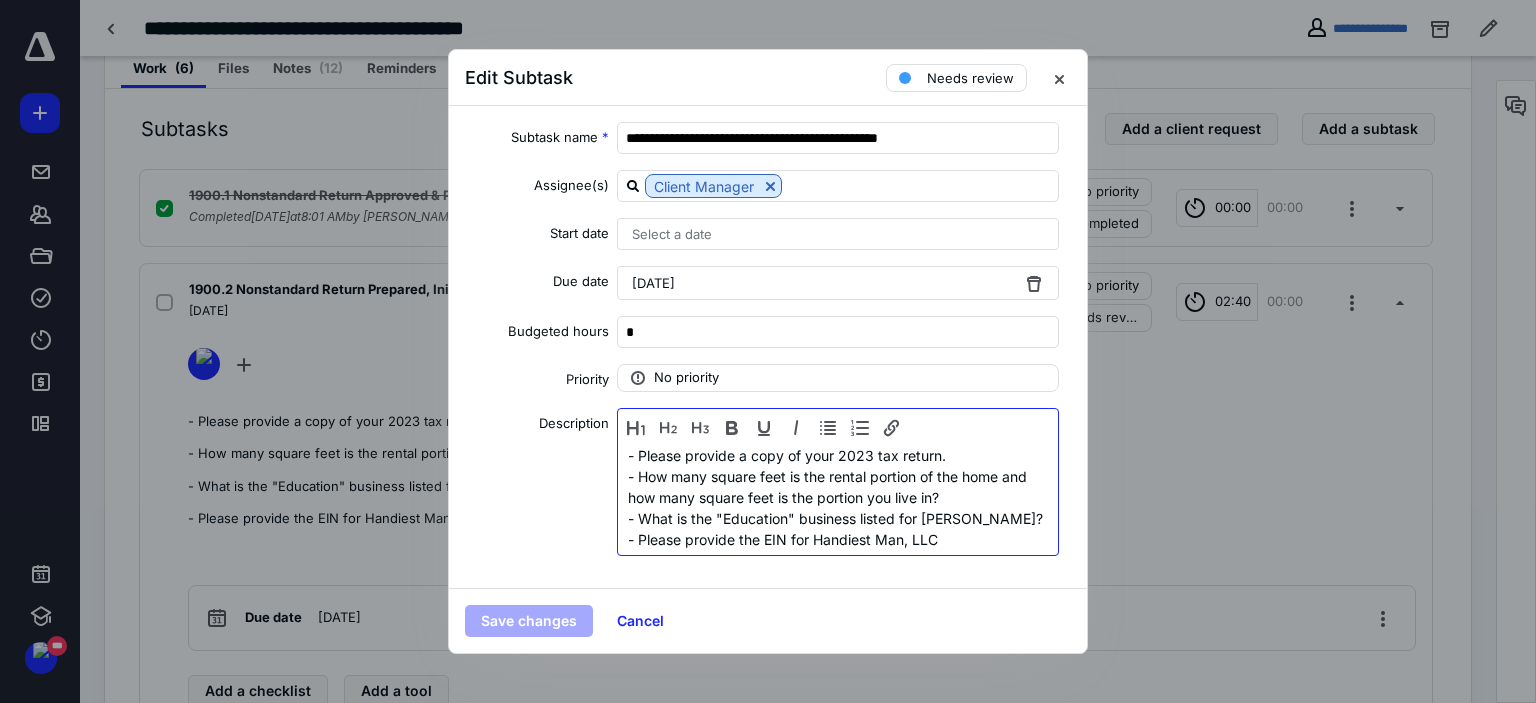 drag, startPoint x: 976, startPoint y: 524, endPoint x: 463, endPoint y: 337, distance: 546.02014 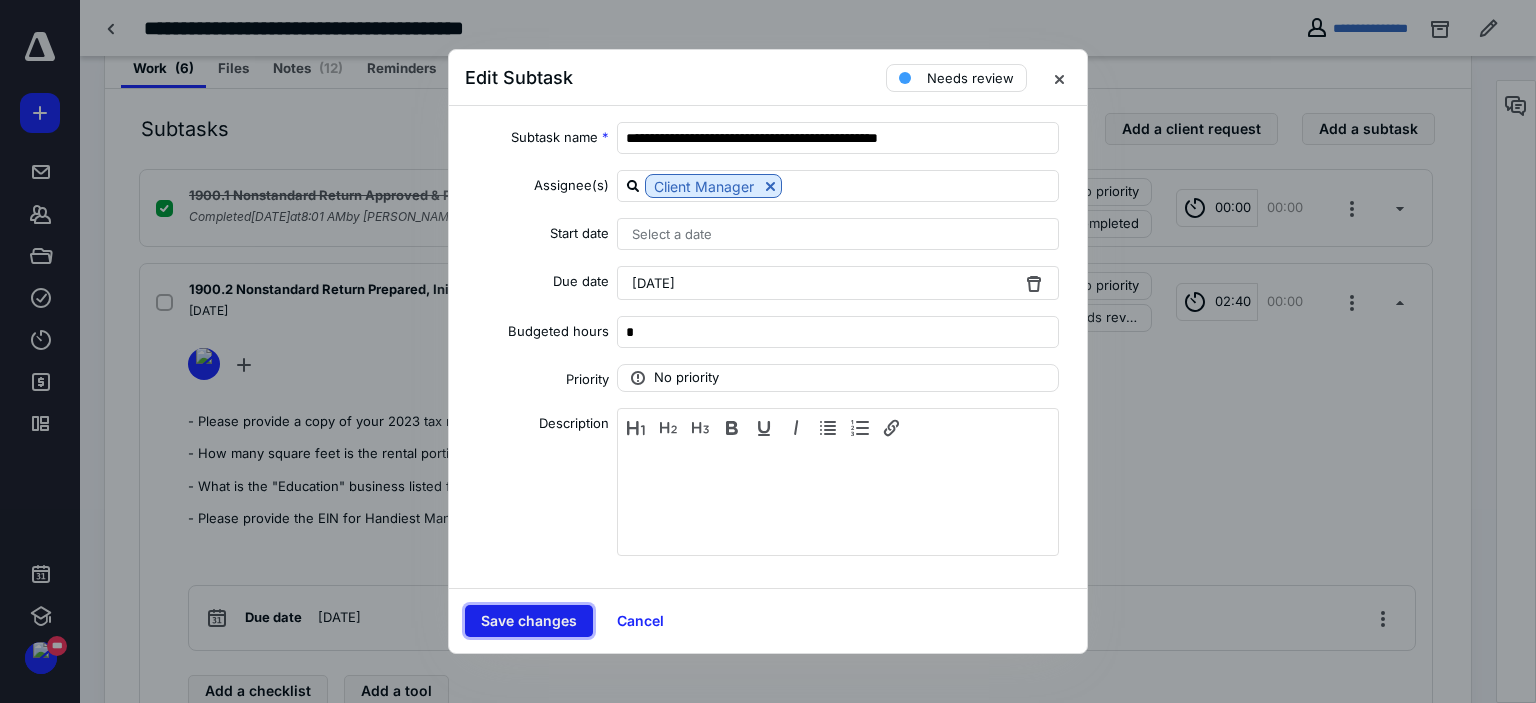 click on "Save changes" at bounding box center (529, 621) 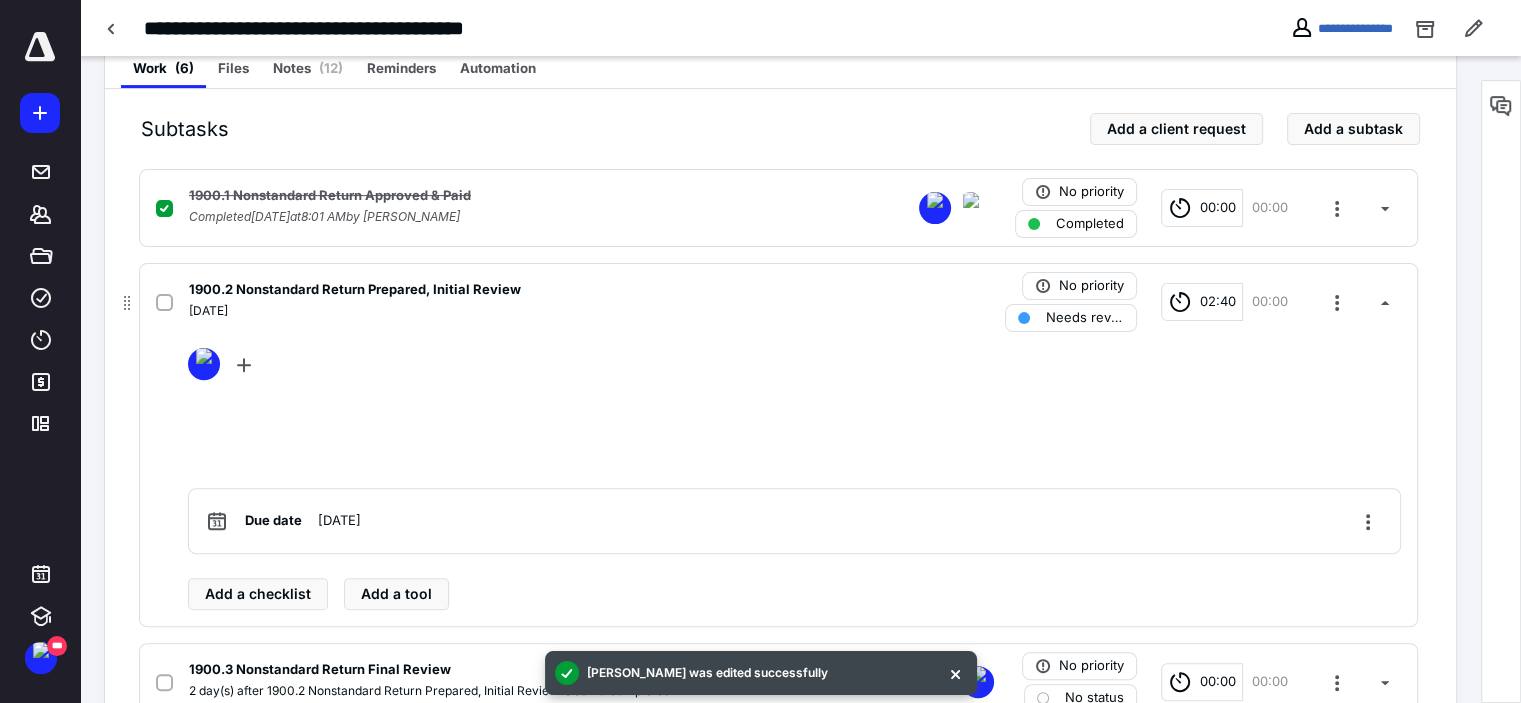 click at bounding box center (164, 302) 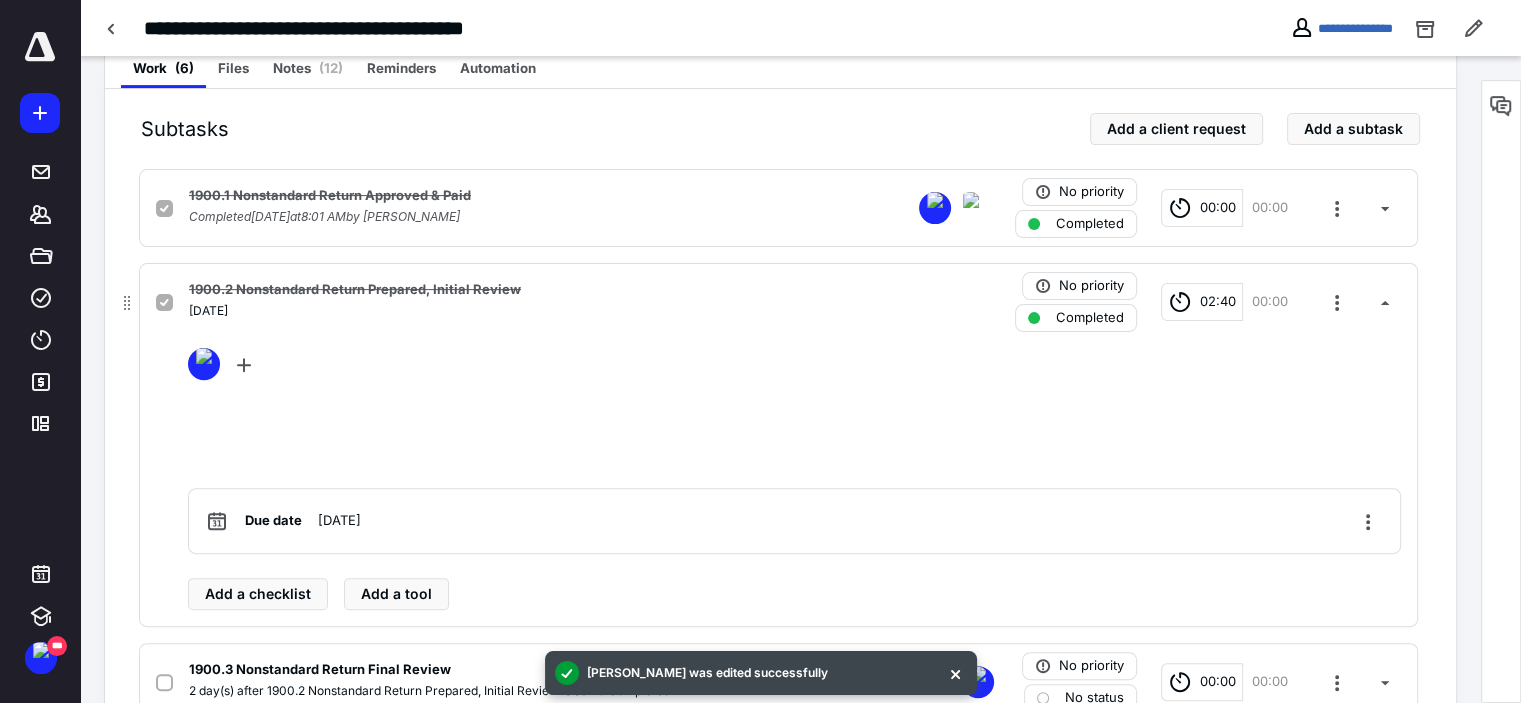 click on "1900.2 Nonstandard Return Prepared, Initial Review" at bounding box center (516, 290) 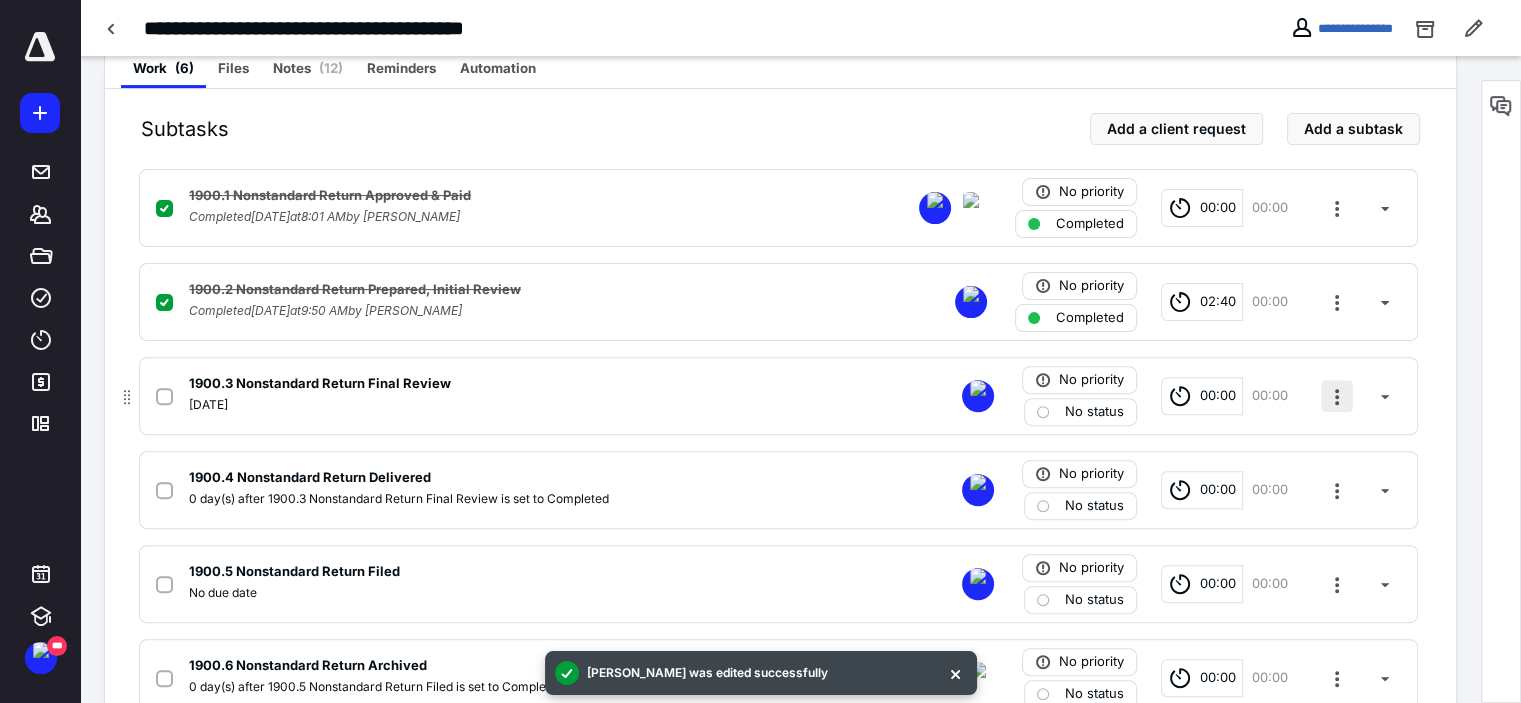 click at bounding box center (1337, 396) 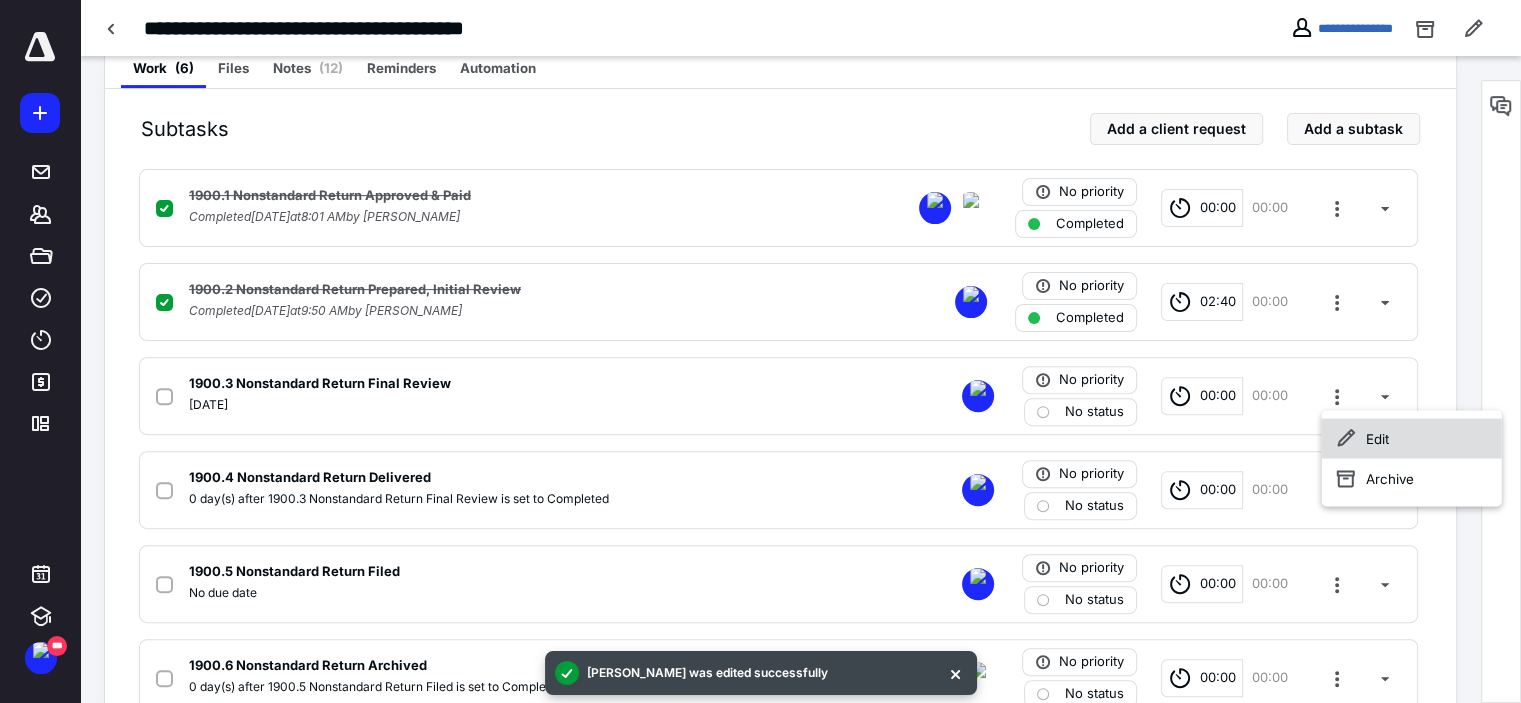 click on "Edit" at bounding box center (1412, 438) 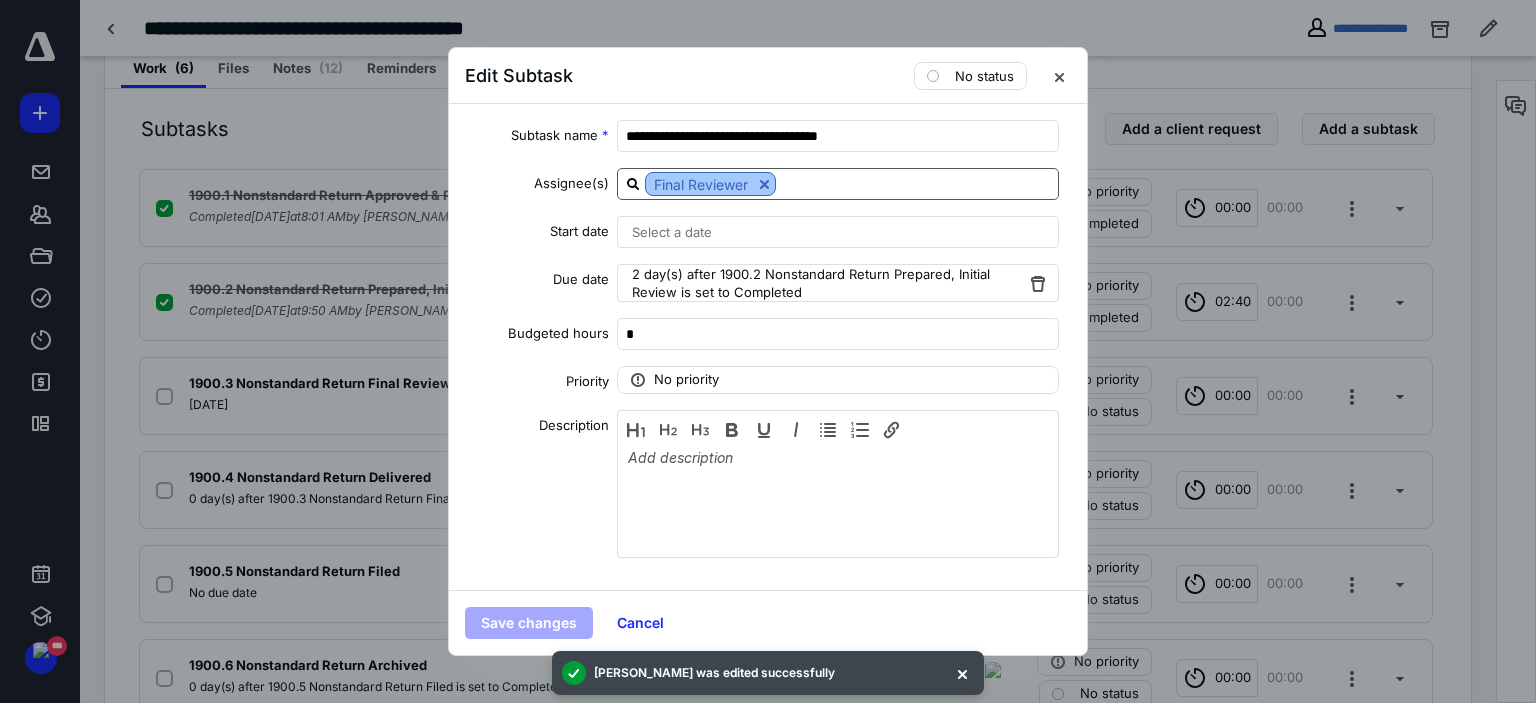 click at bounding box center [764, 184] 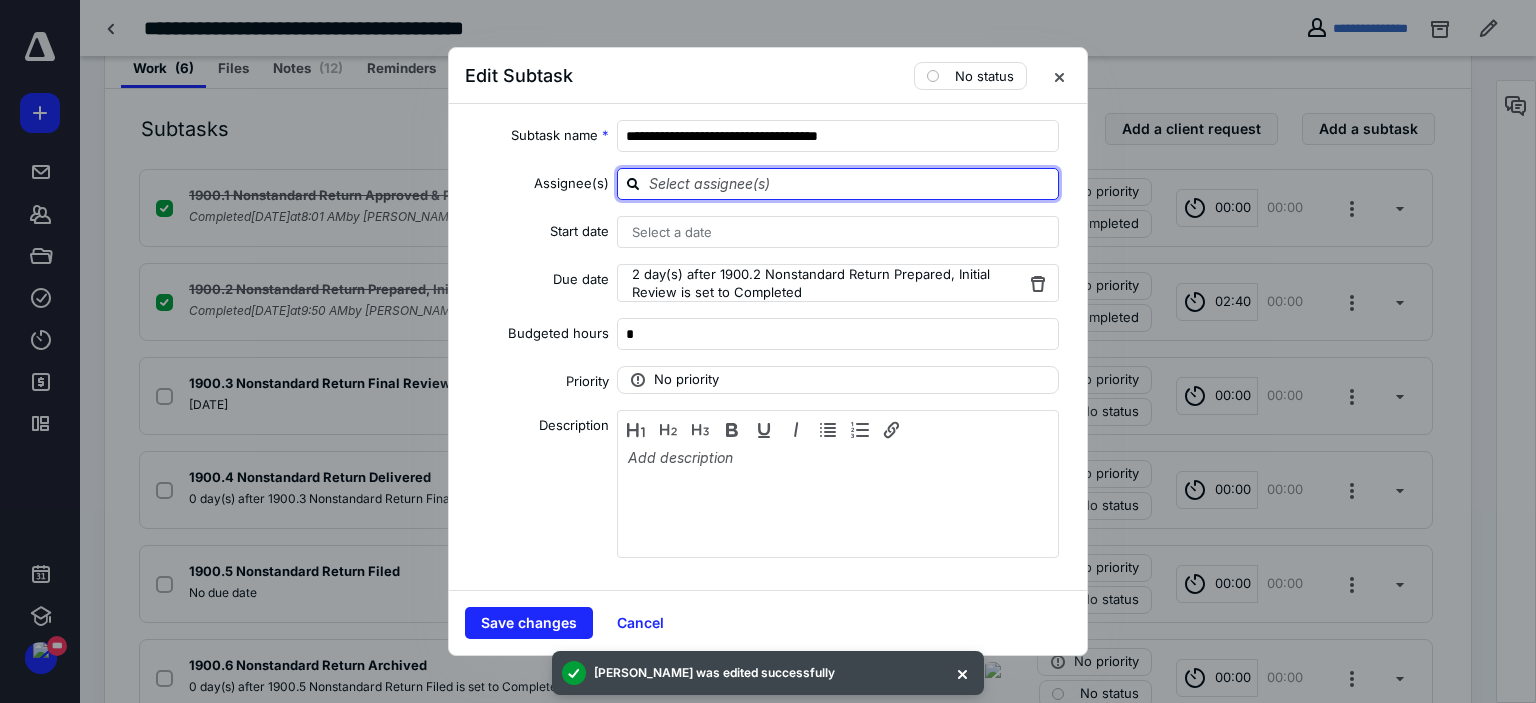 click at bounding box center [850, 183] 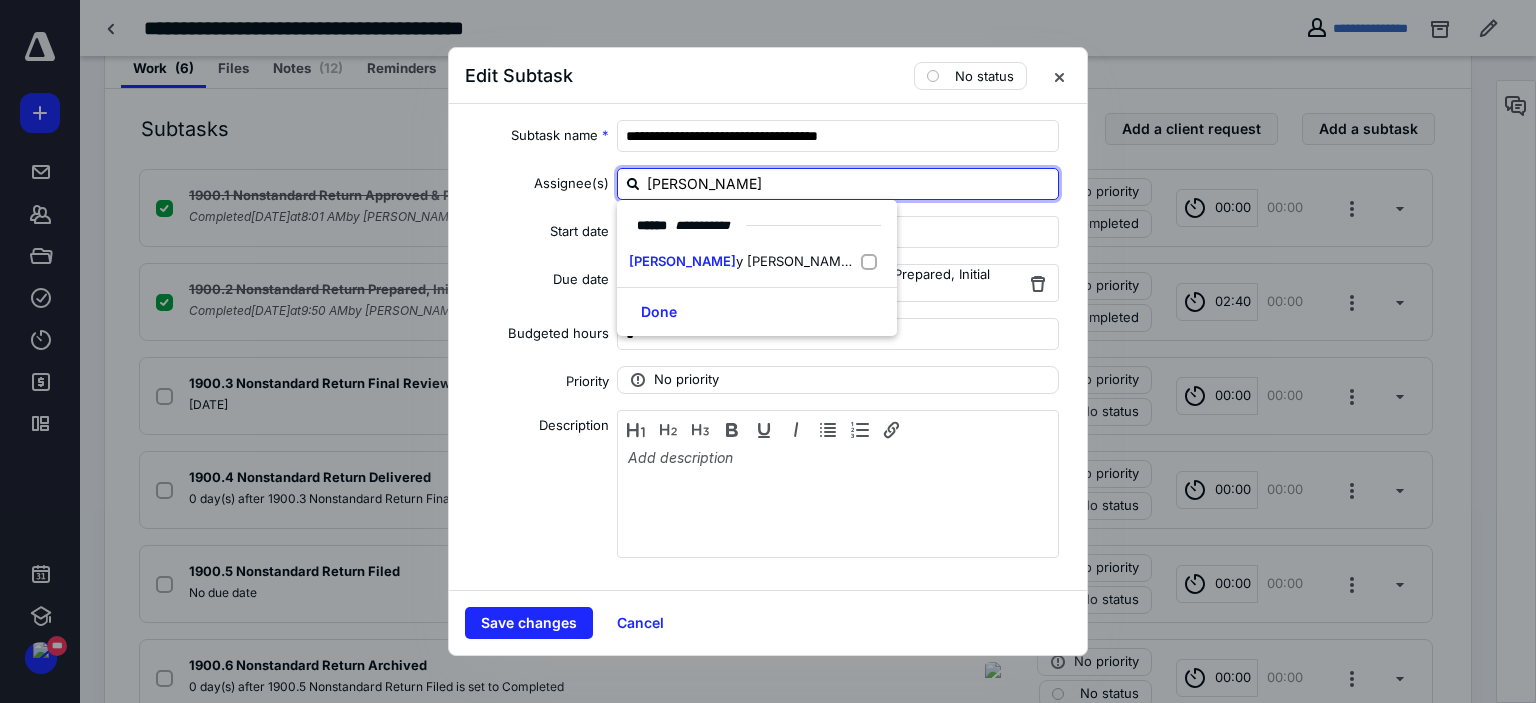 type on "[PERSON_NAME]" 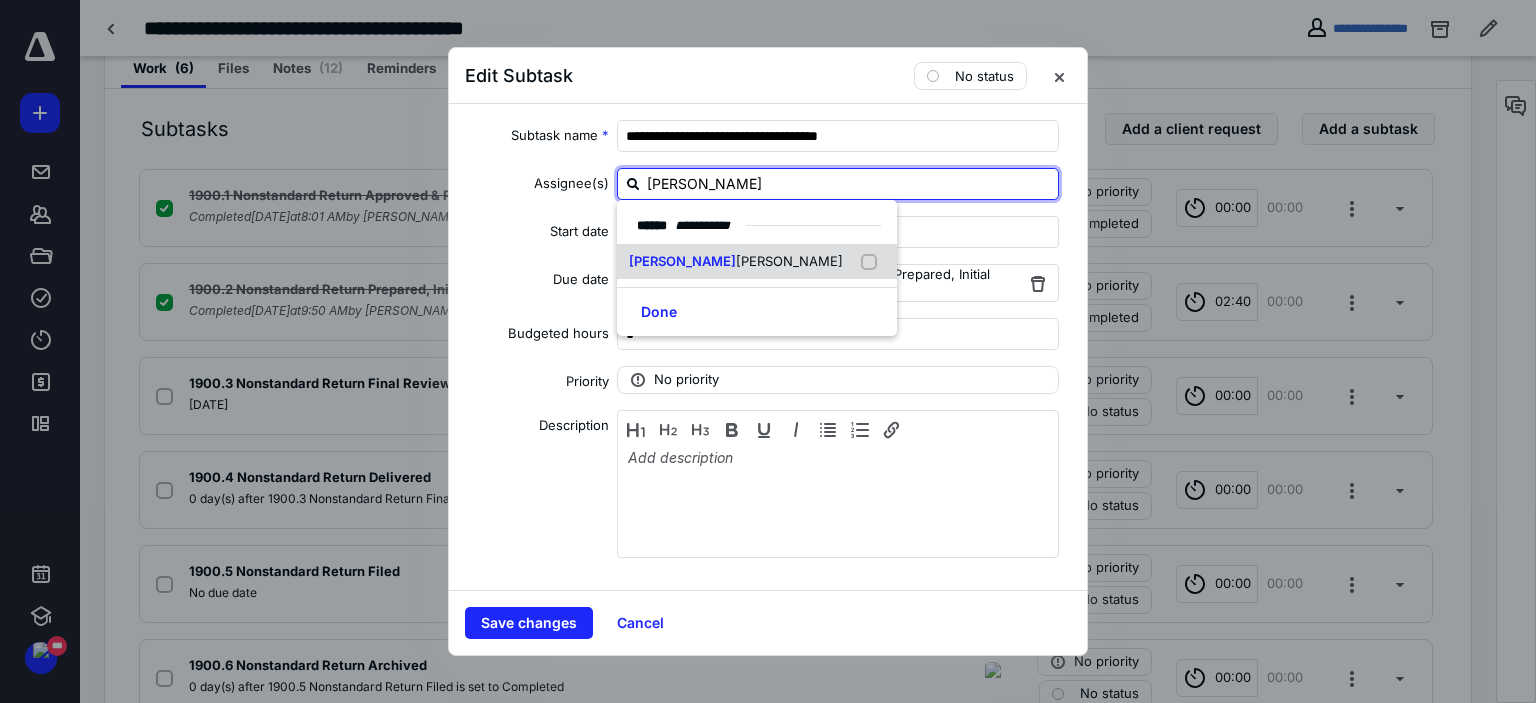 click on "[PERSON_NAME]" at bounding box center [757, 262] 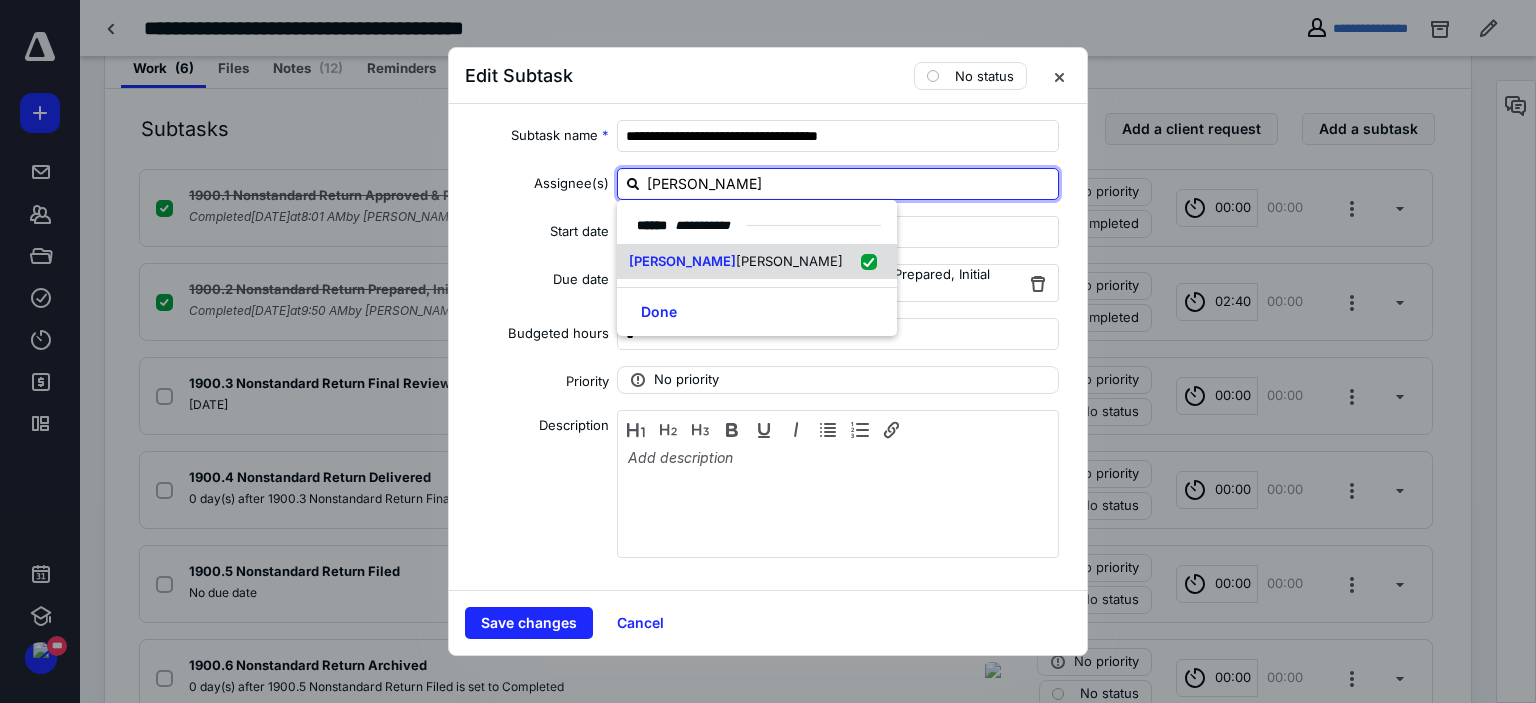 checkbox on "true" 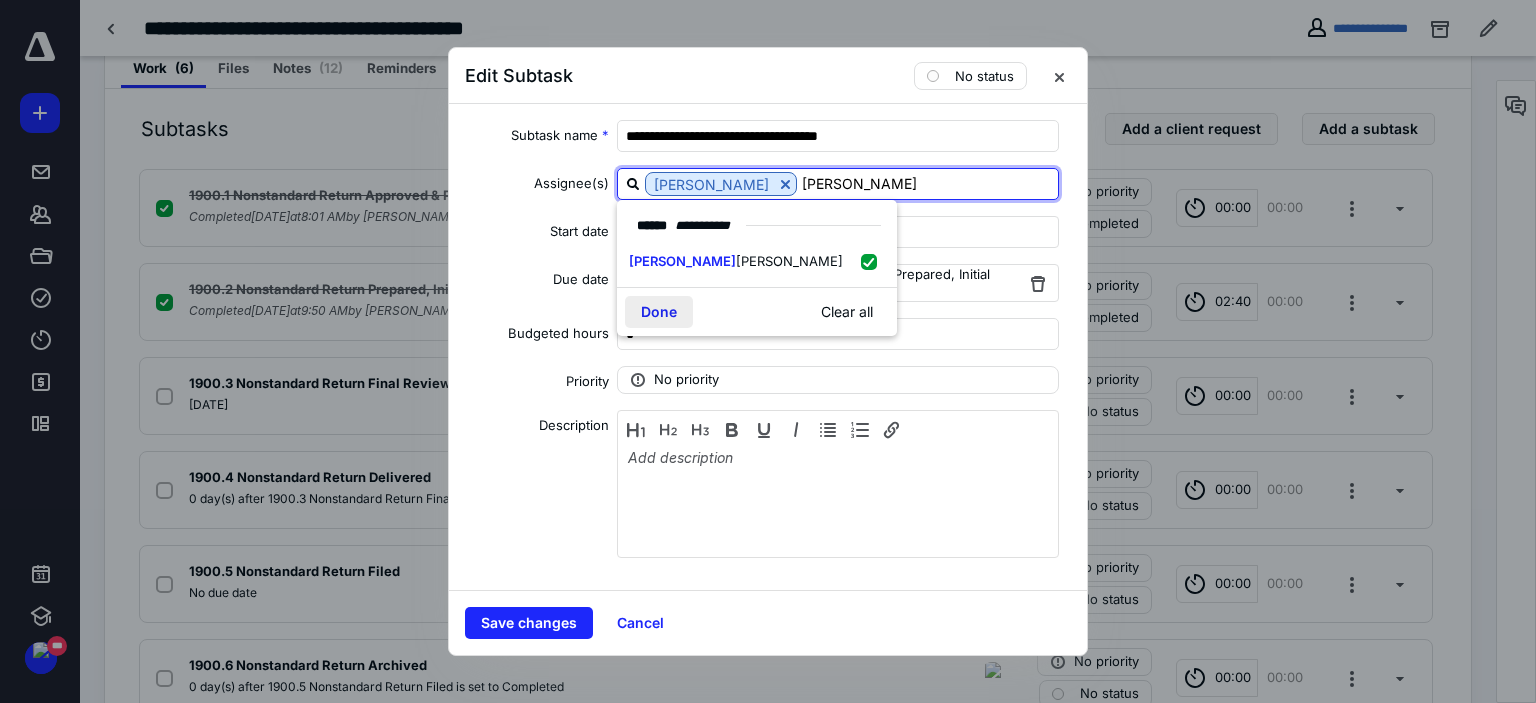 type on "[PERSON_NAME]" 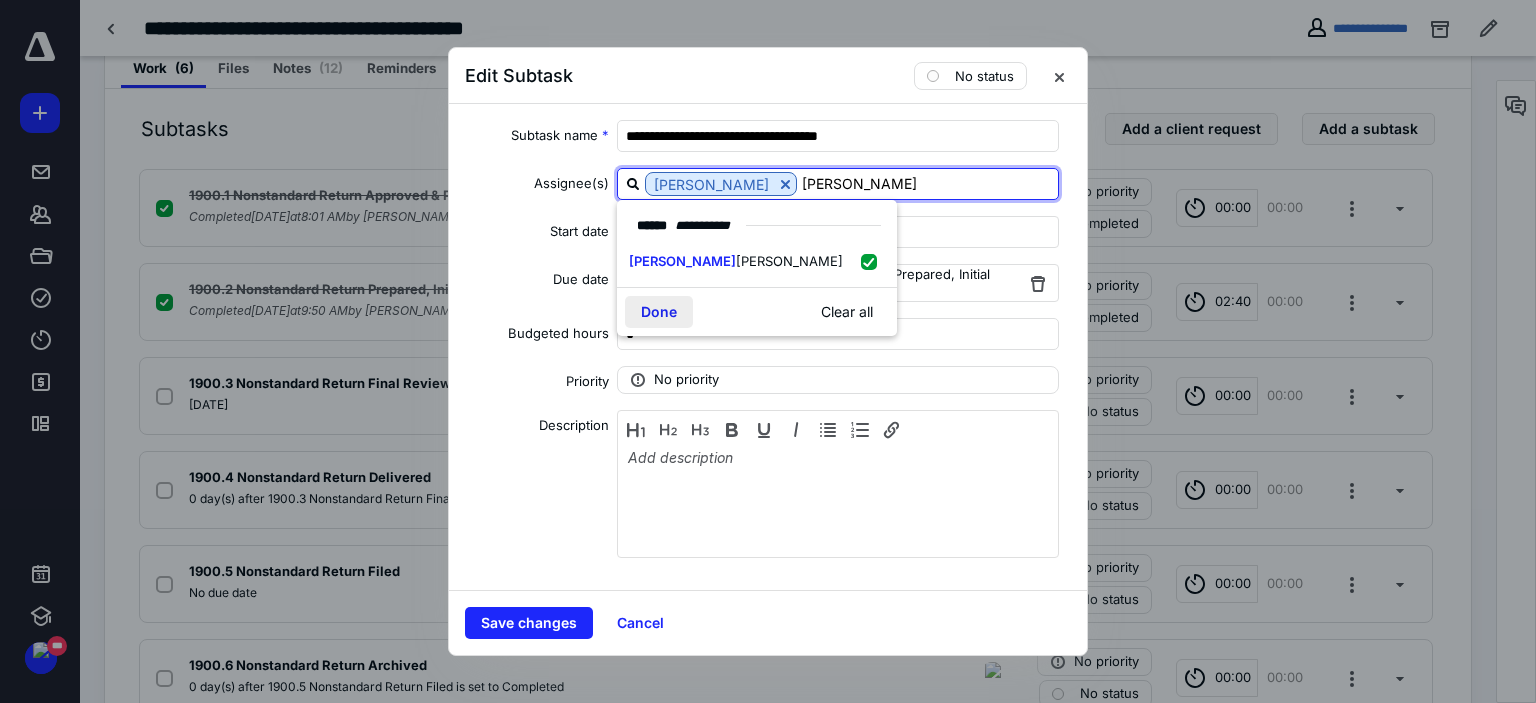 click on "Done" at bounding box center [659, 312] 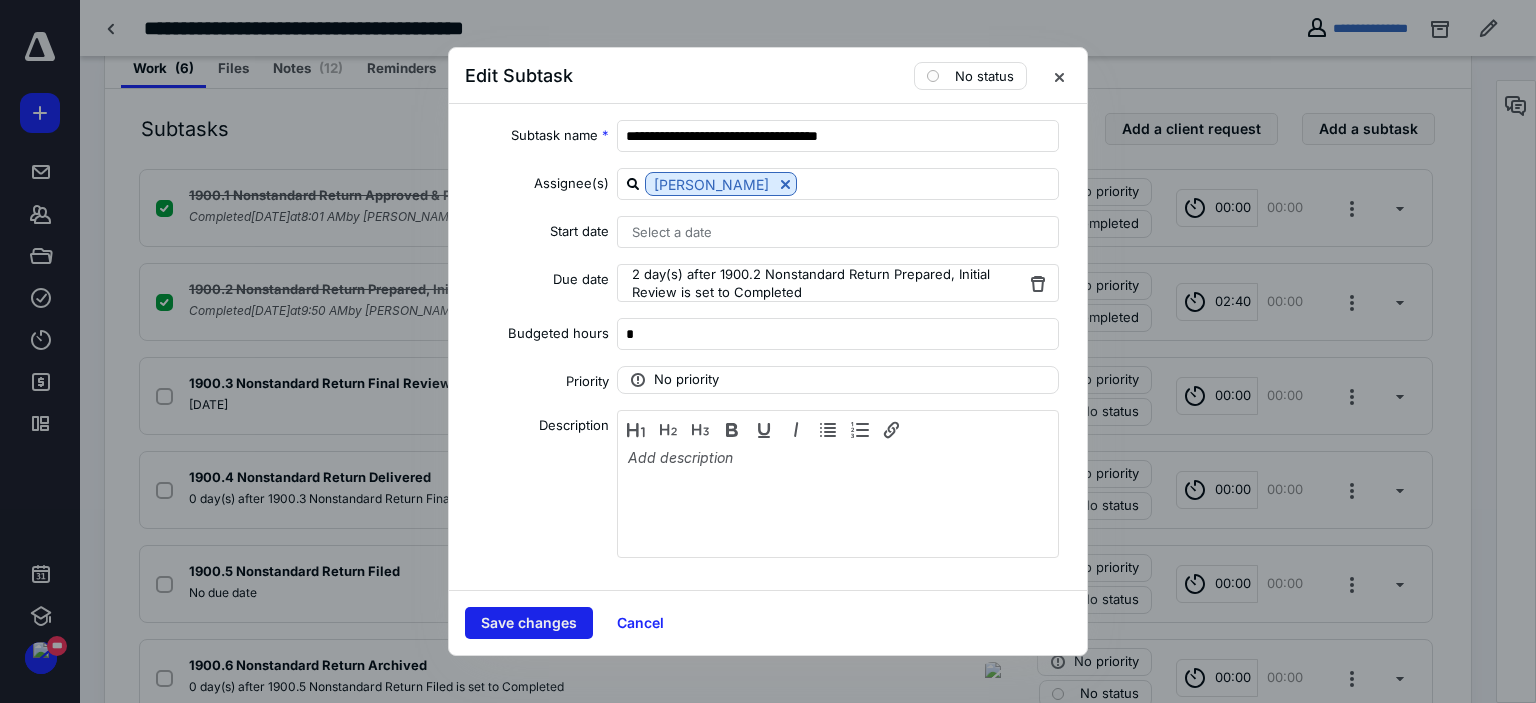 click on "Save changes" at bounding box center [529, 623] 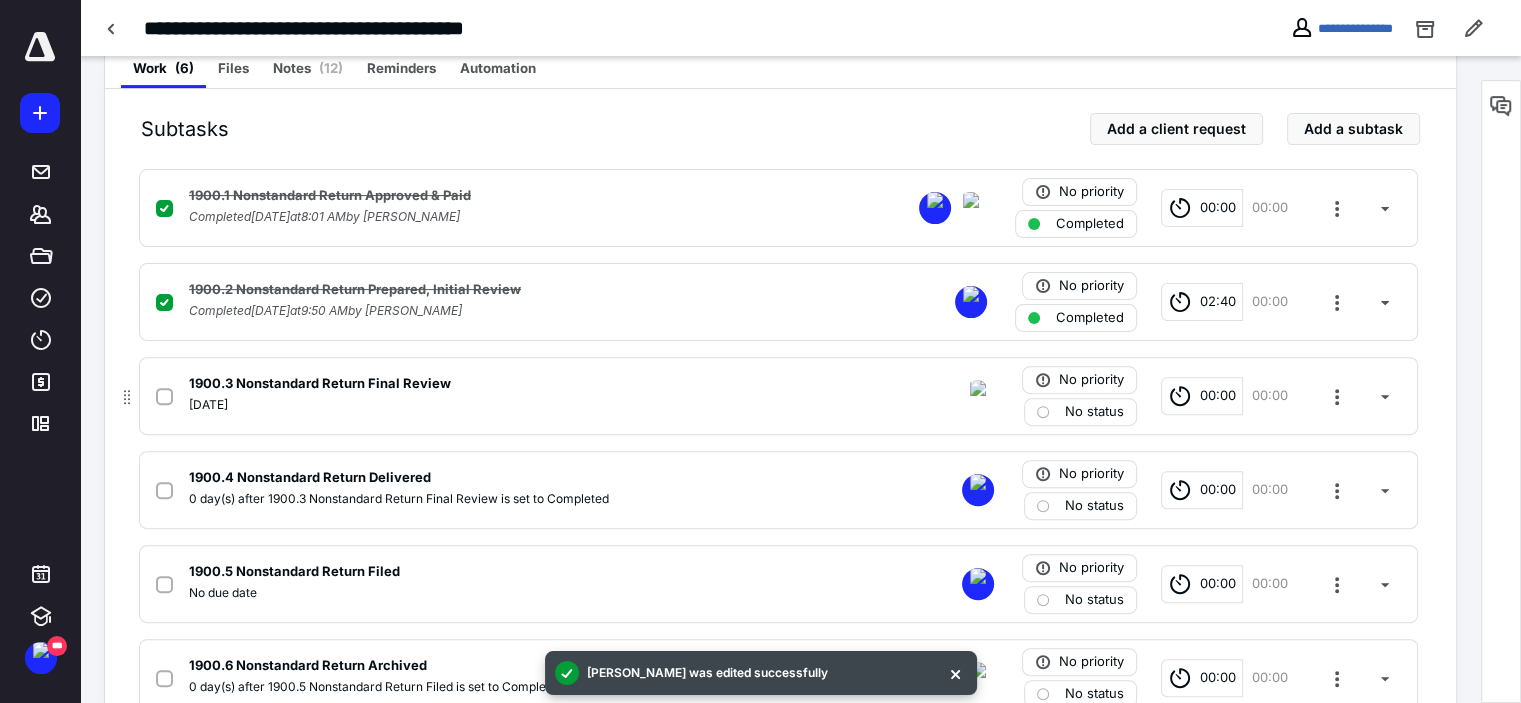 click at bounding box center (1043, 412) 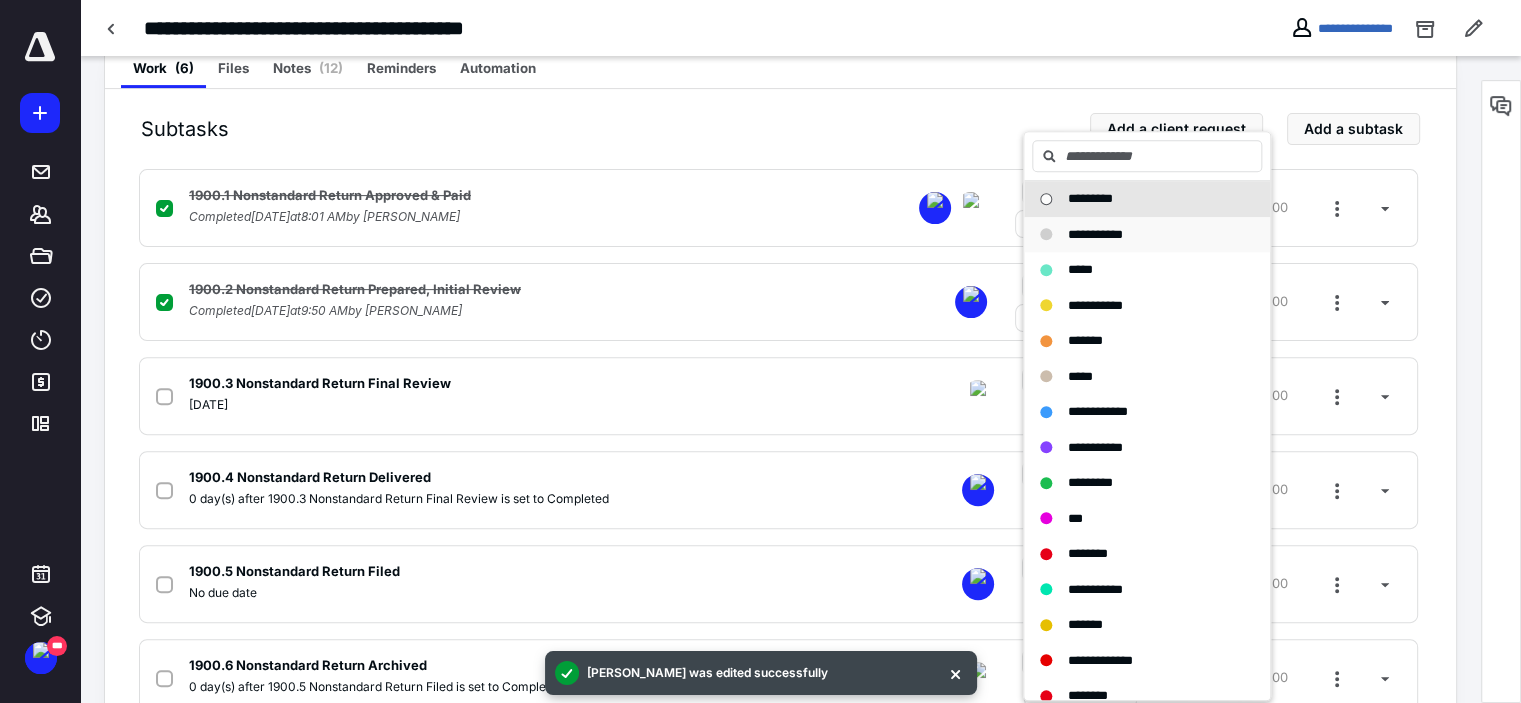 click on "**********" at bounding box center [1095, 234] 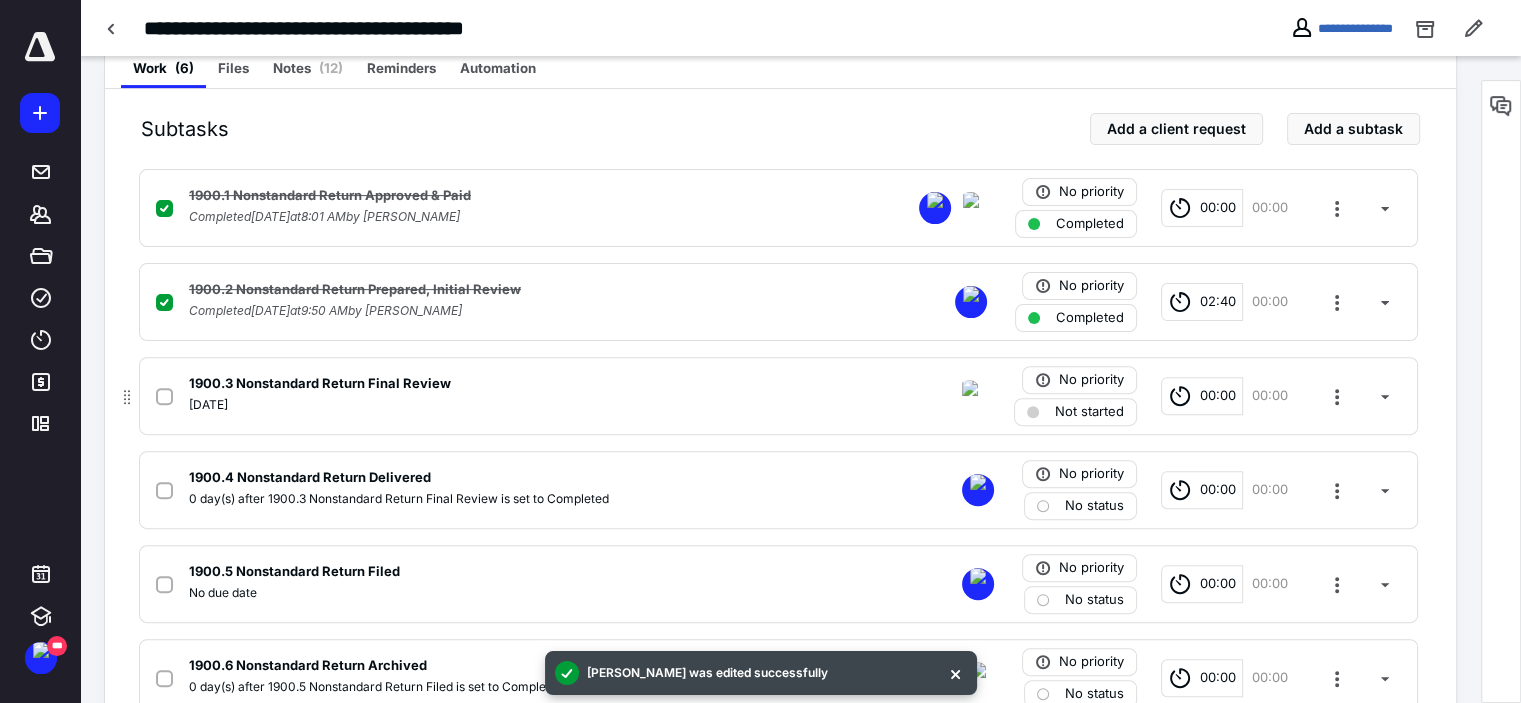 scroll, scrollTop: 661, scrollLeft: 0, axis: vertical 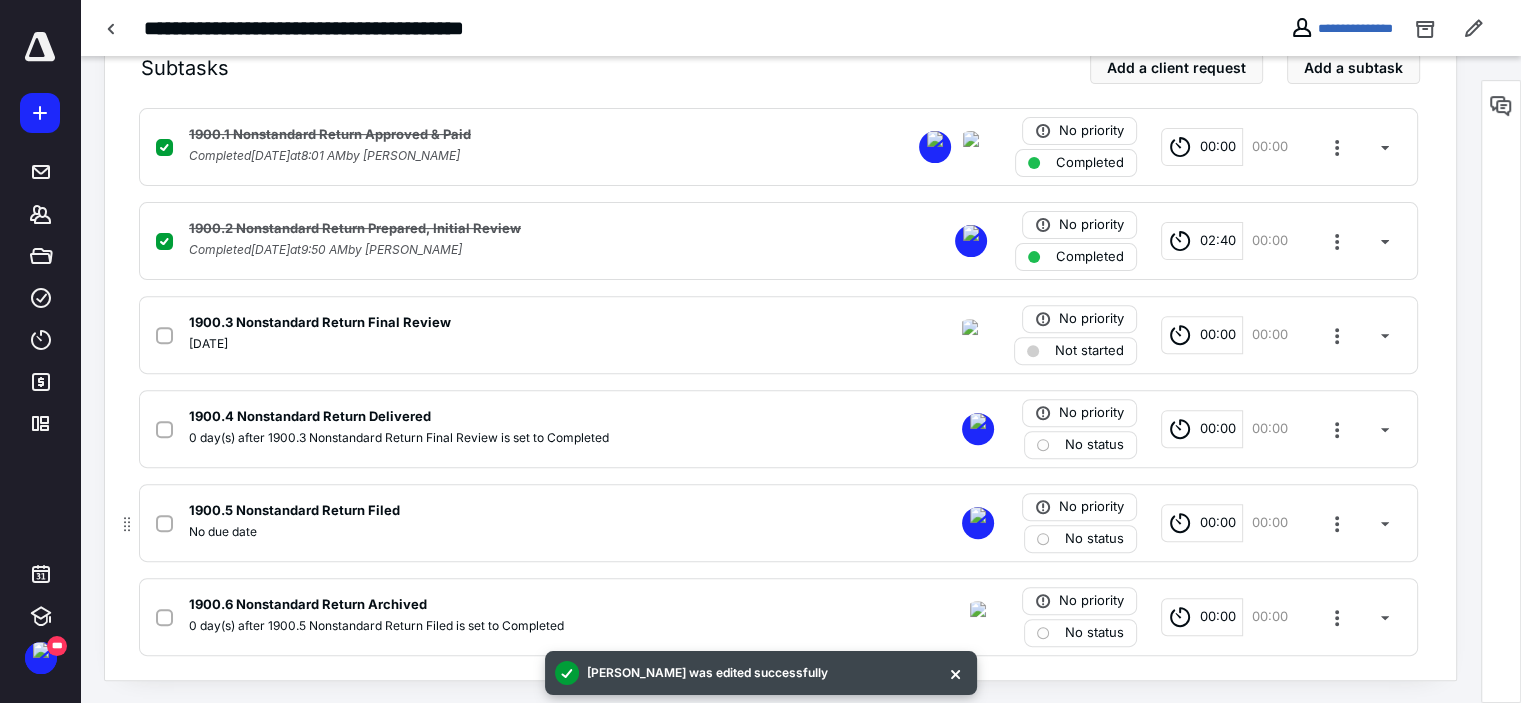 click on "1900.5 Nonstandard Return Filed" at bounding box center (516, 511) 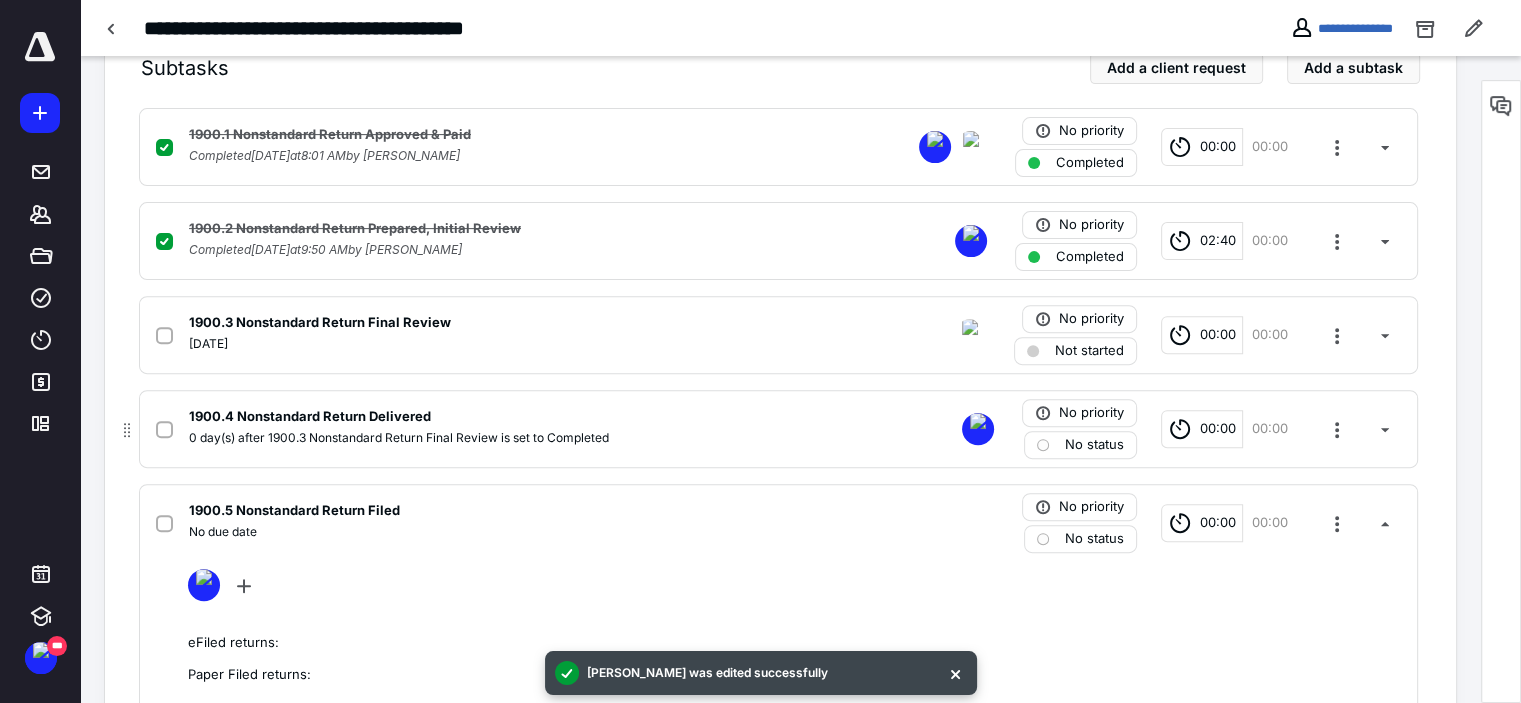 scroll, scrollTop: 761, scrollLeft: 0, axis: vertical 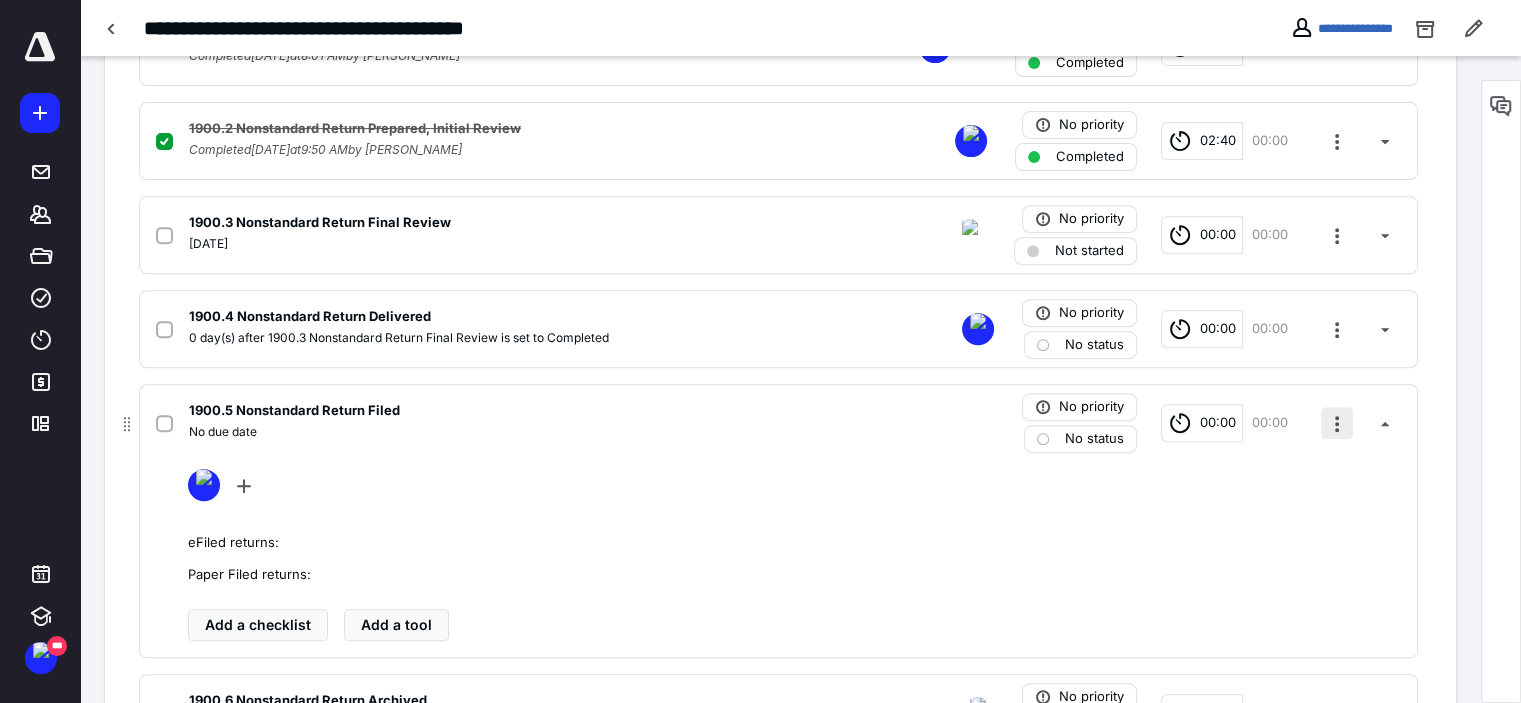 click at bounding box center [1337, 423] 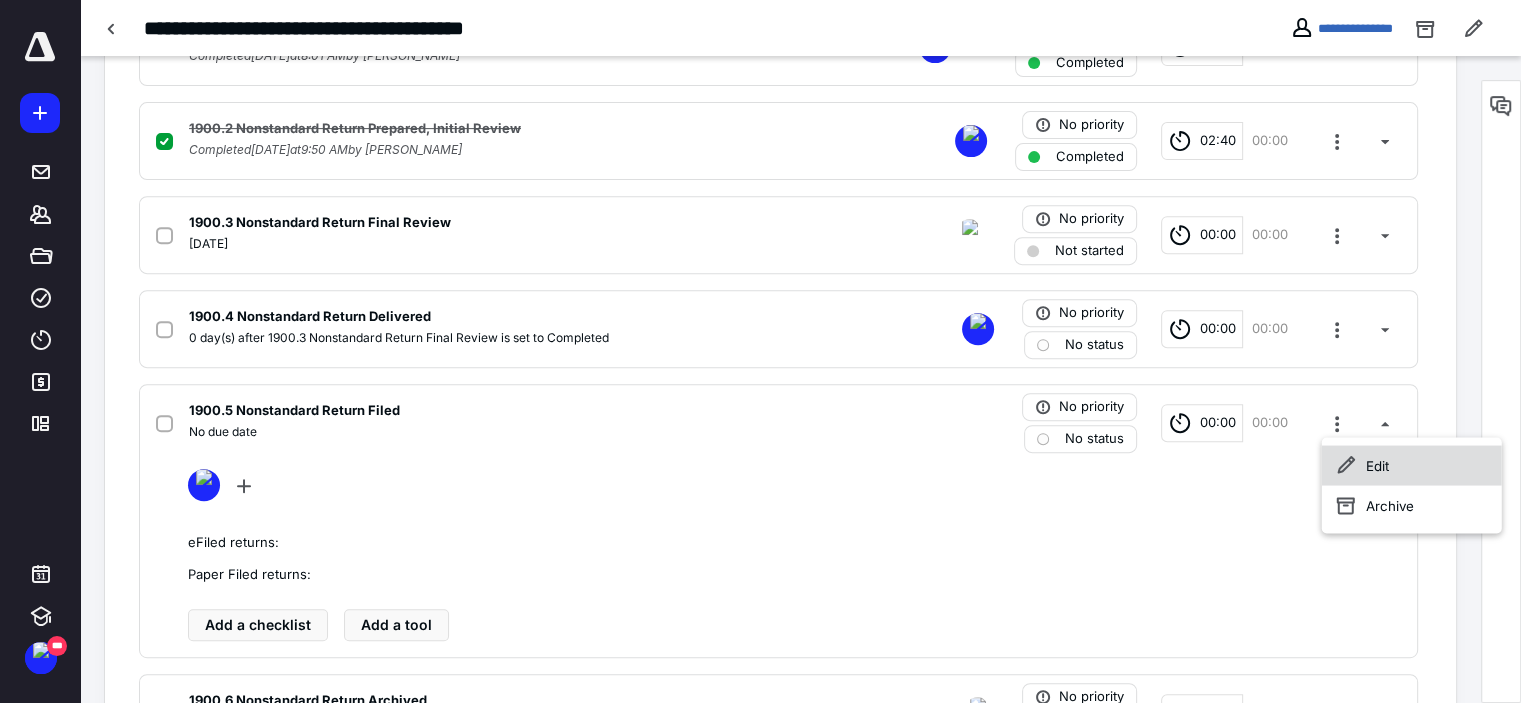 click on "Edit" at bounding box center (1412, 465) 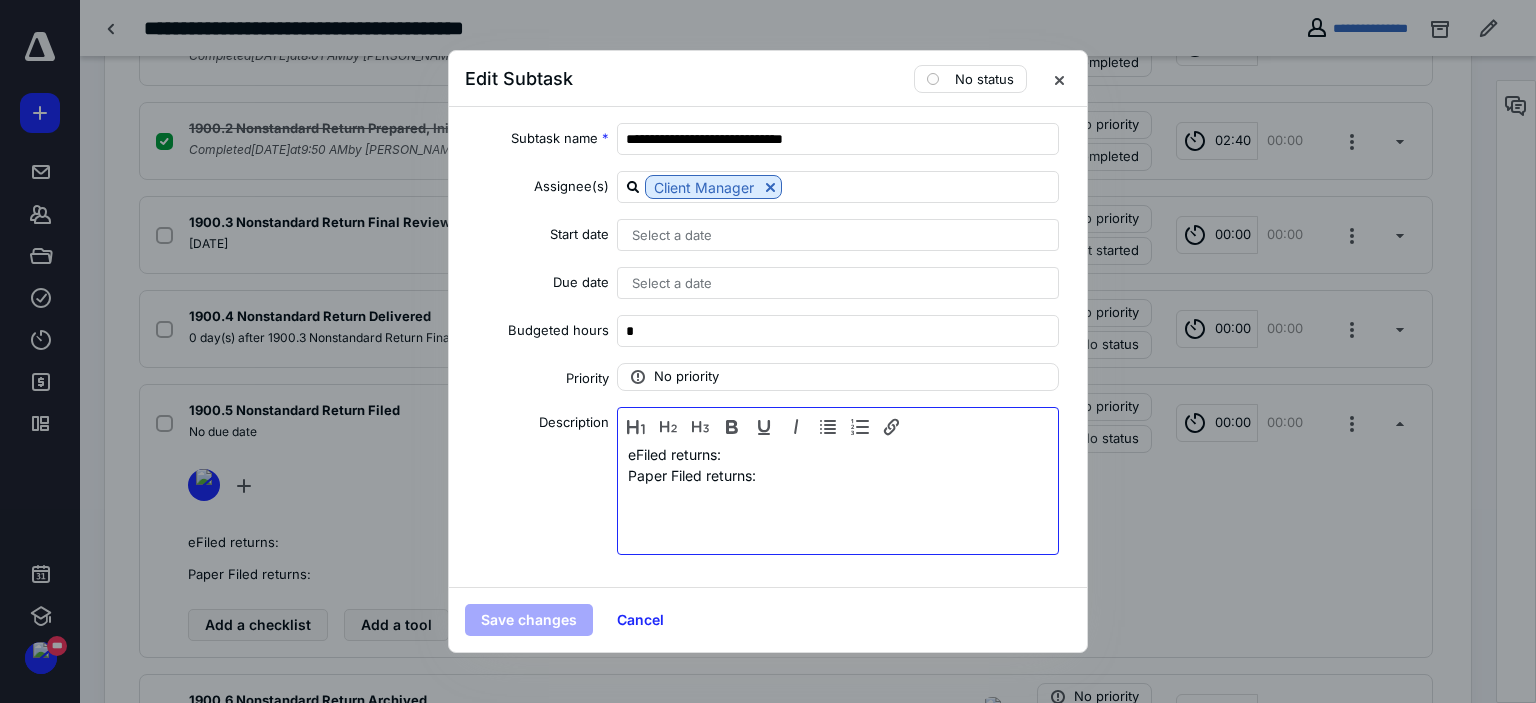 click on "eFiled returns:" at bounding box center (838, 454) 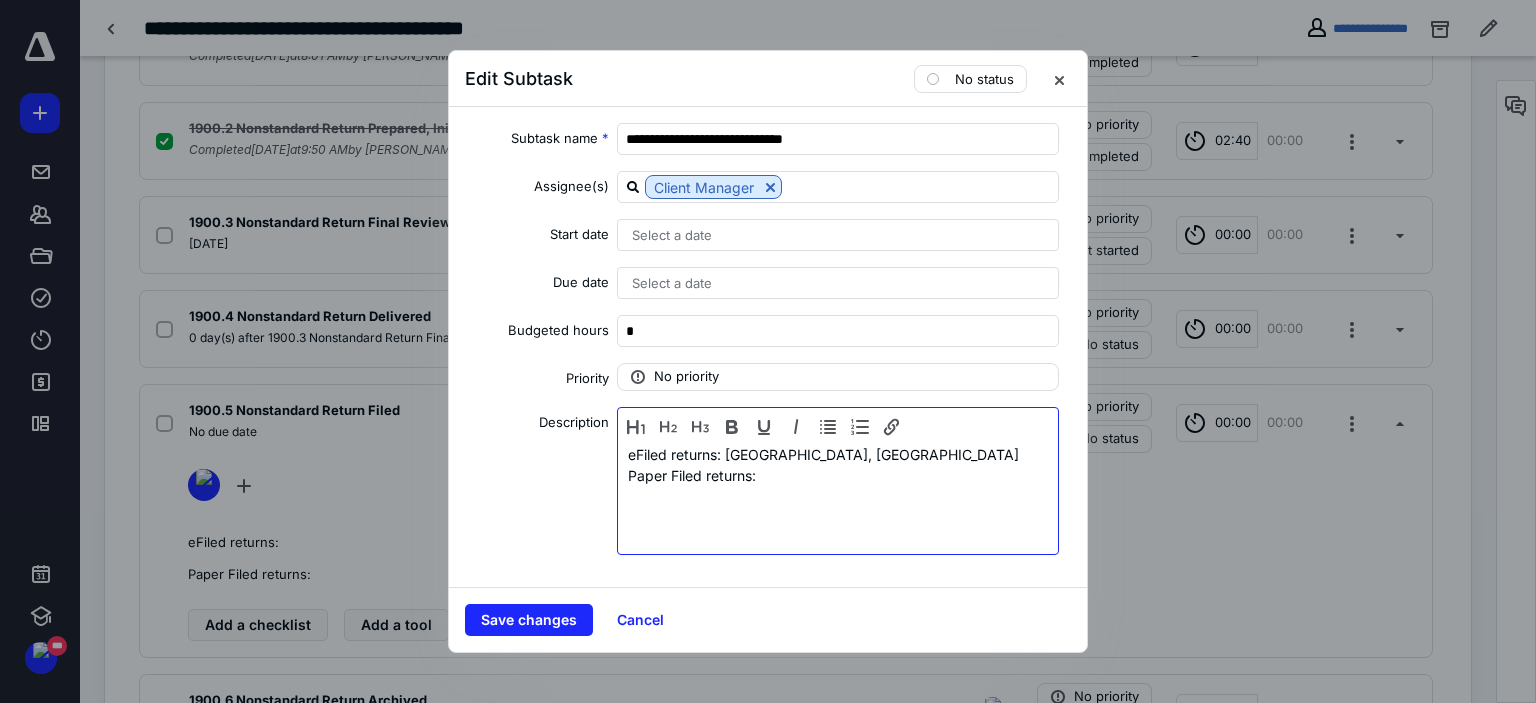 click on "Paper Filed returns:" at bounding box center (838, 475) 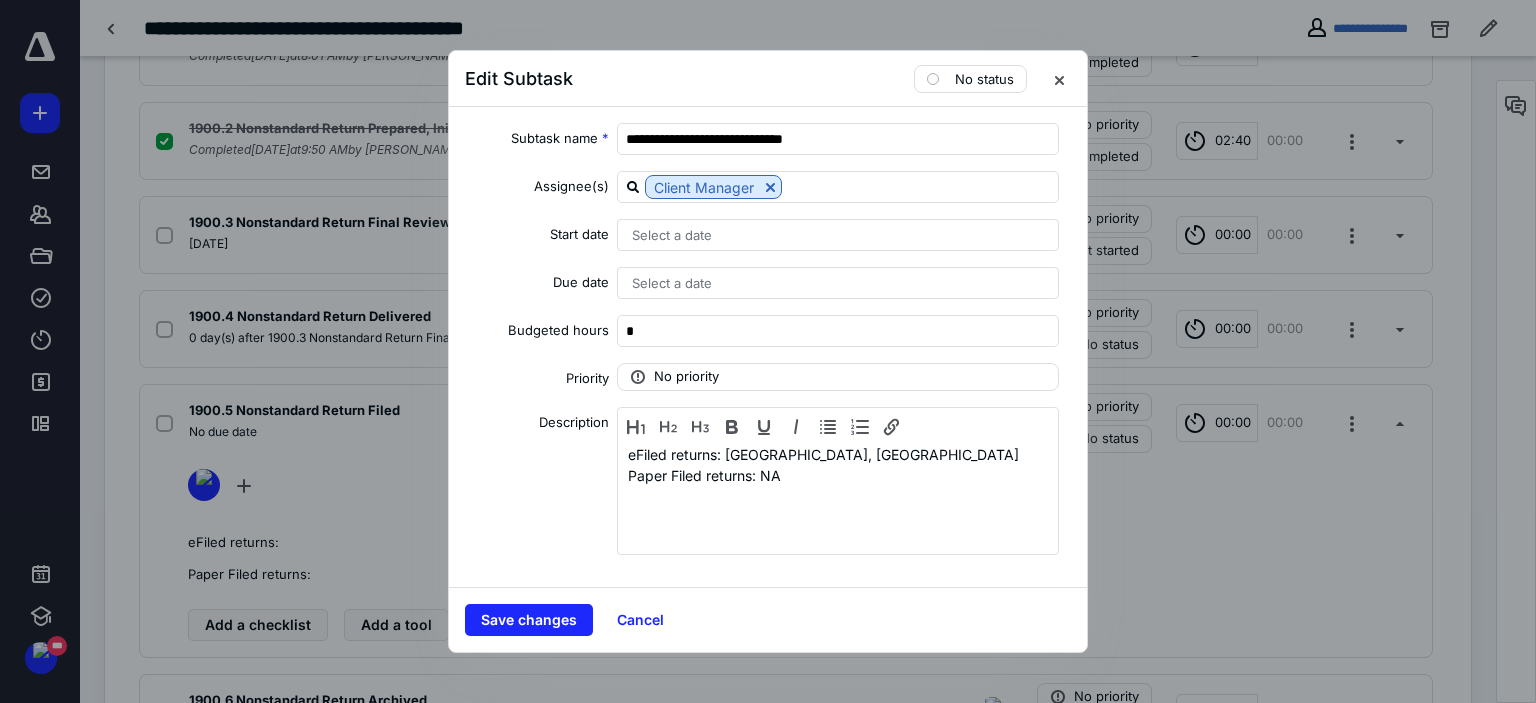 click on "Save changes Cancel" at bounding box center (768, 619) 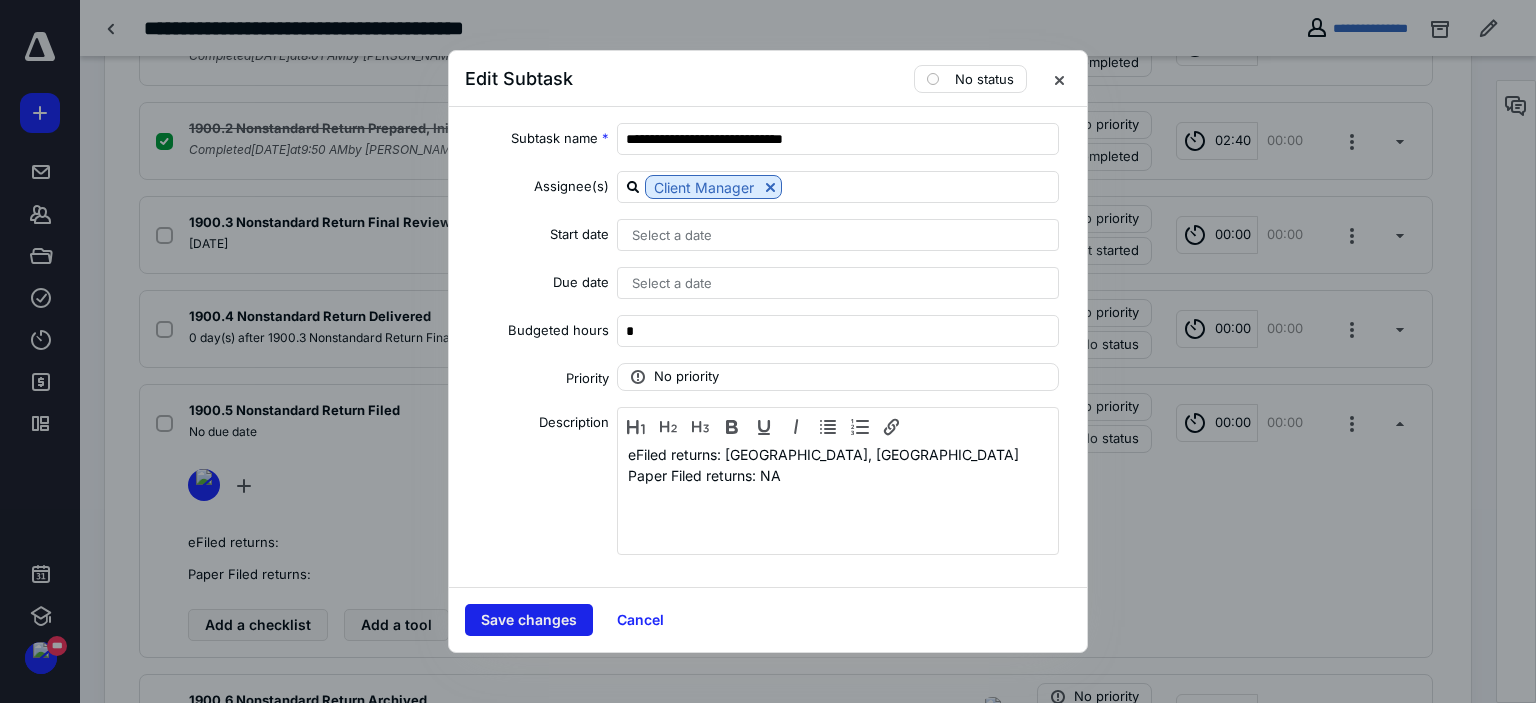 click on "Save changes" at bounding box center [529, 620] 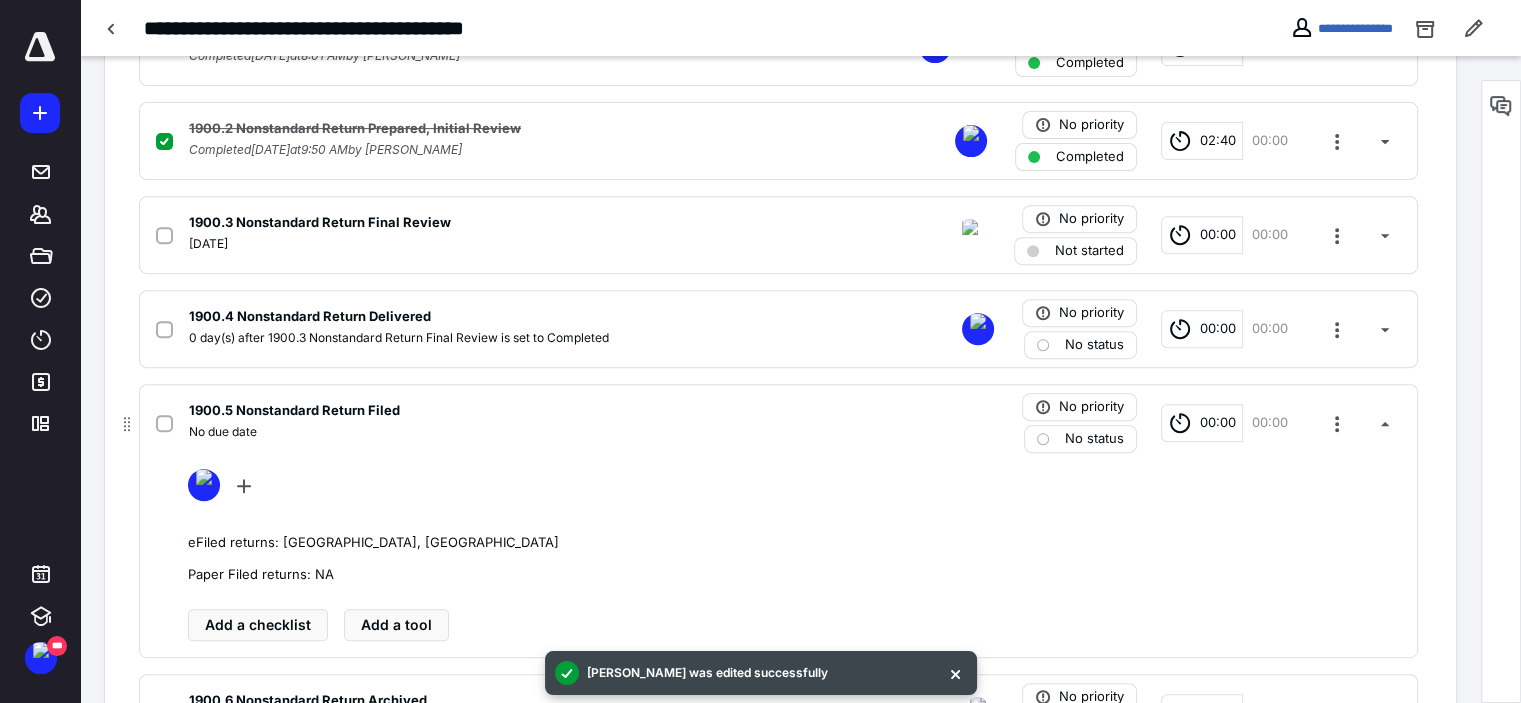 click on "No due date" at bounding box center [516, 432] 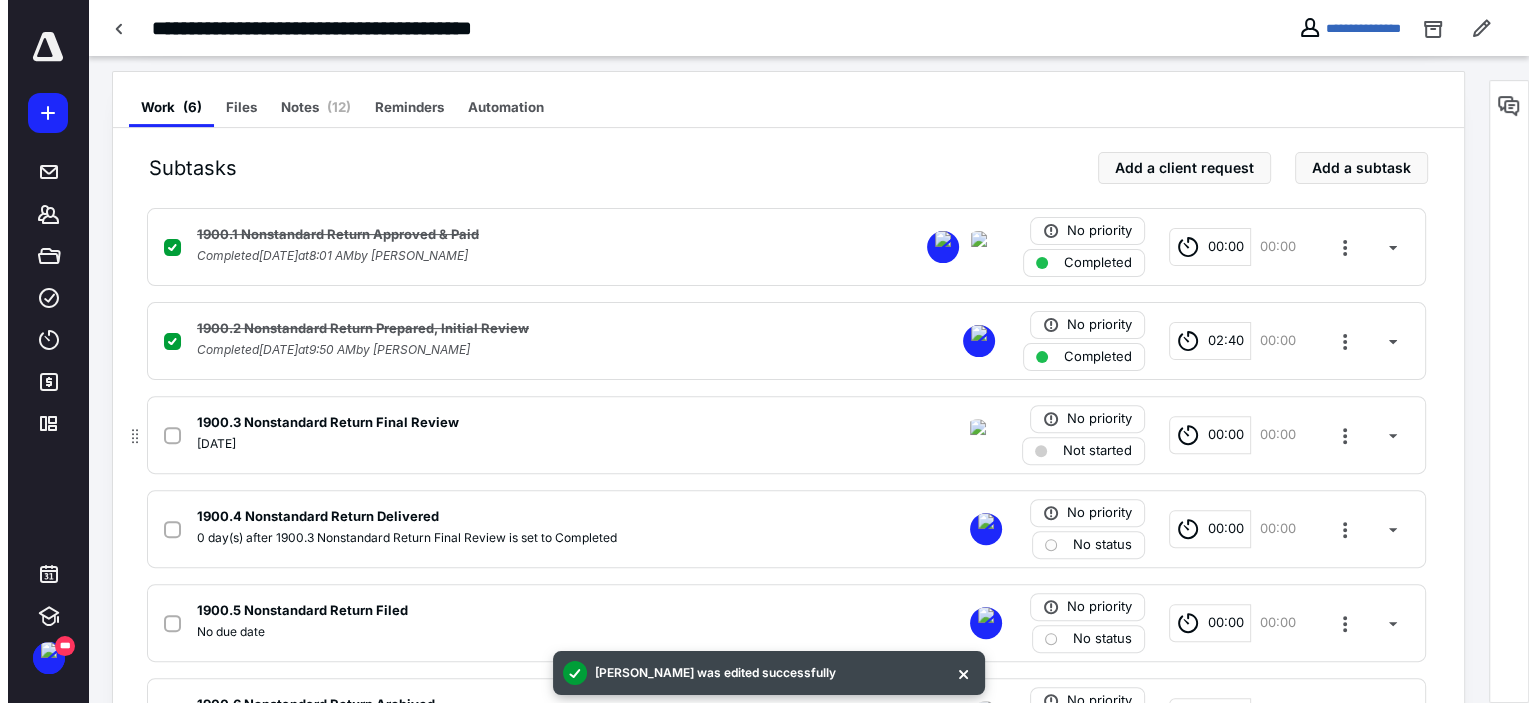 scroll, scrollTop: 461, scrollLeft: 0, axis: vertical 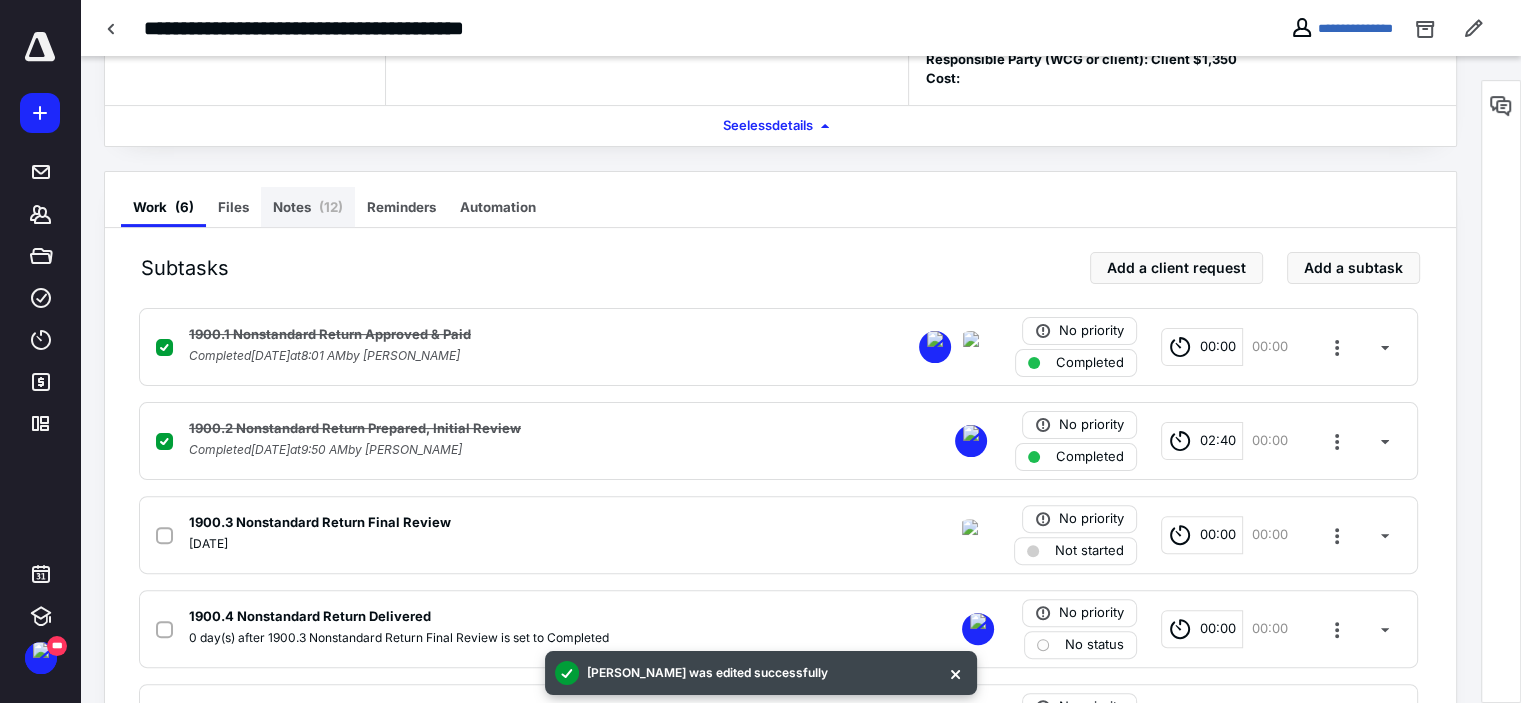 click on "Notes ( 12 )" at bounding box center [308, 207] 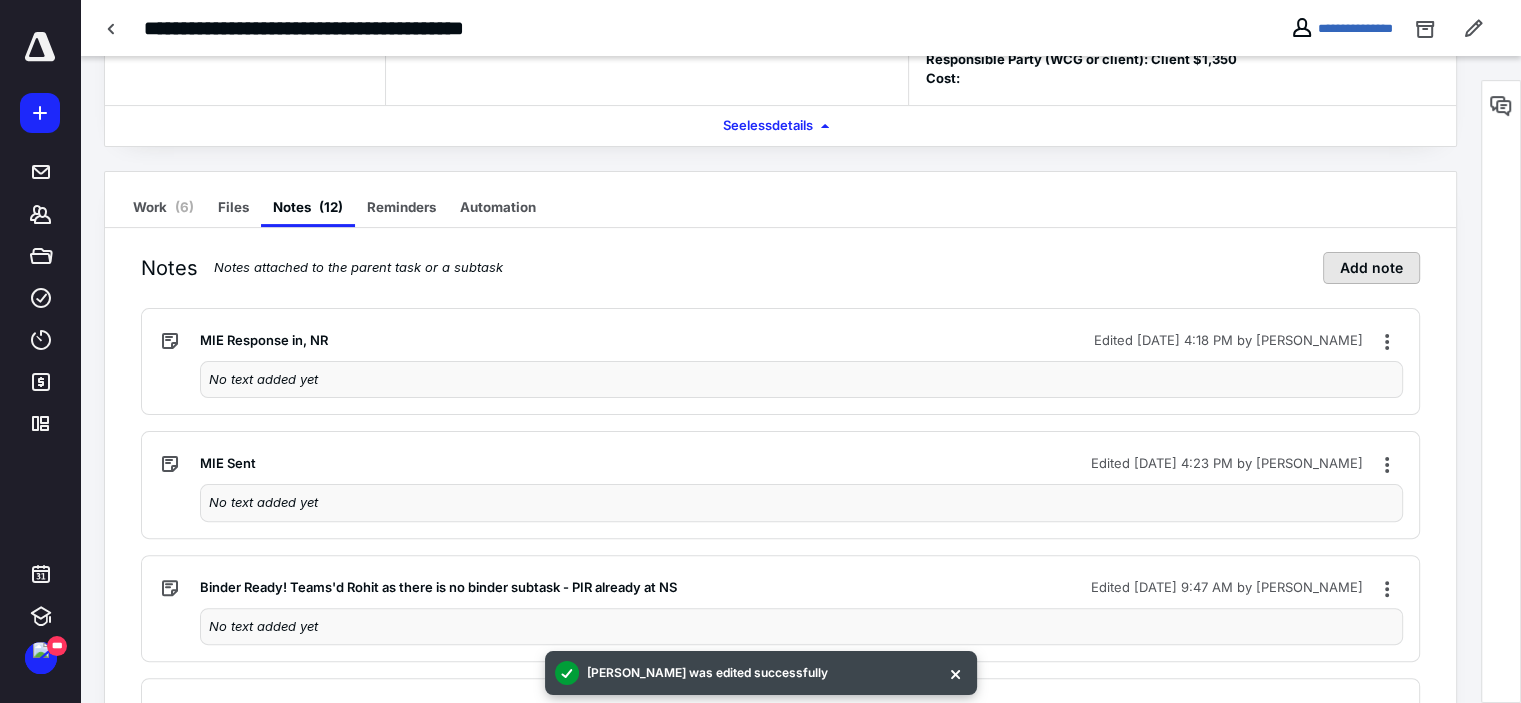 click on "Add note" at bounding box center (1371, 268) 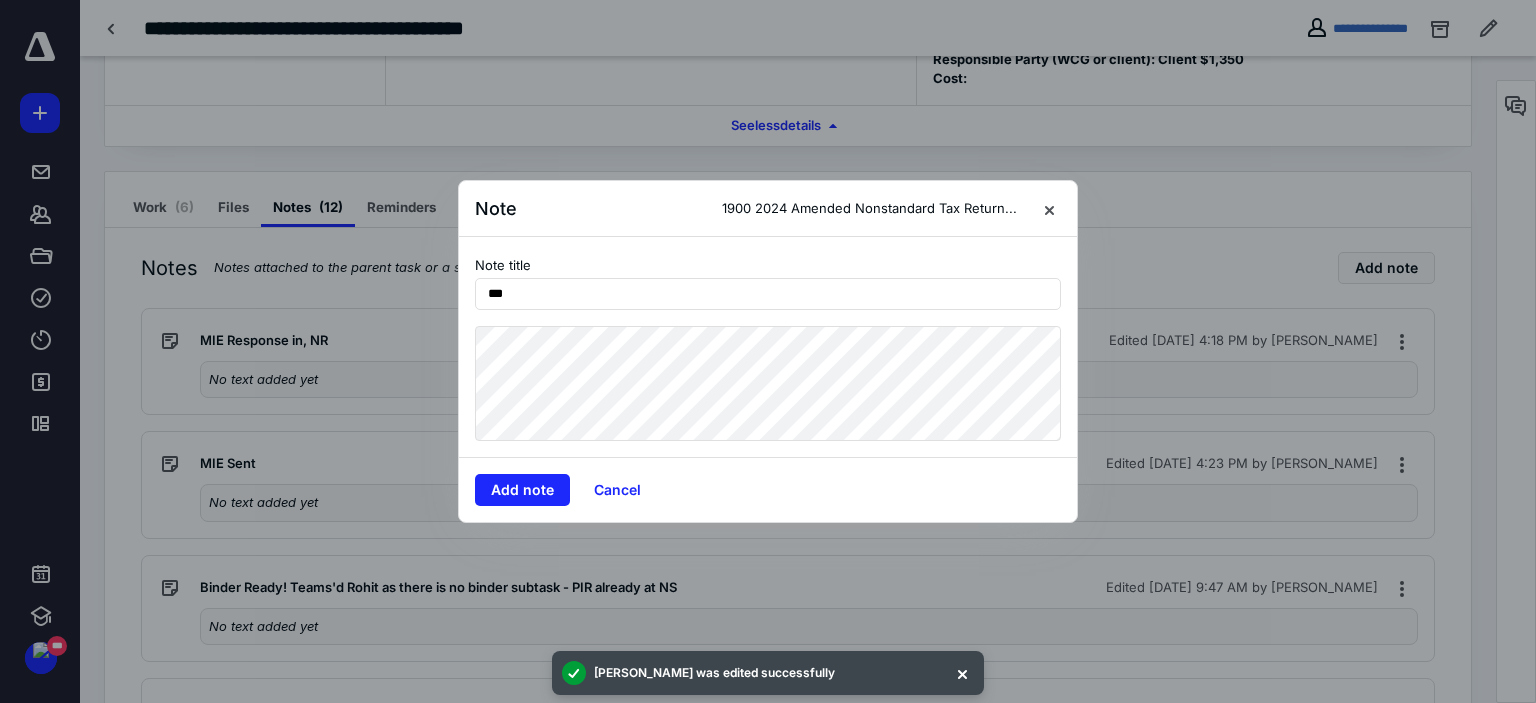 type on "***" 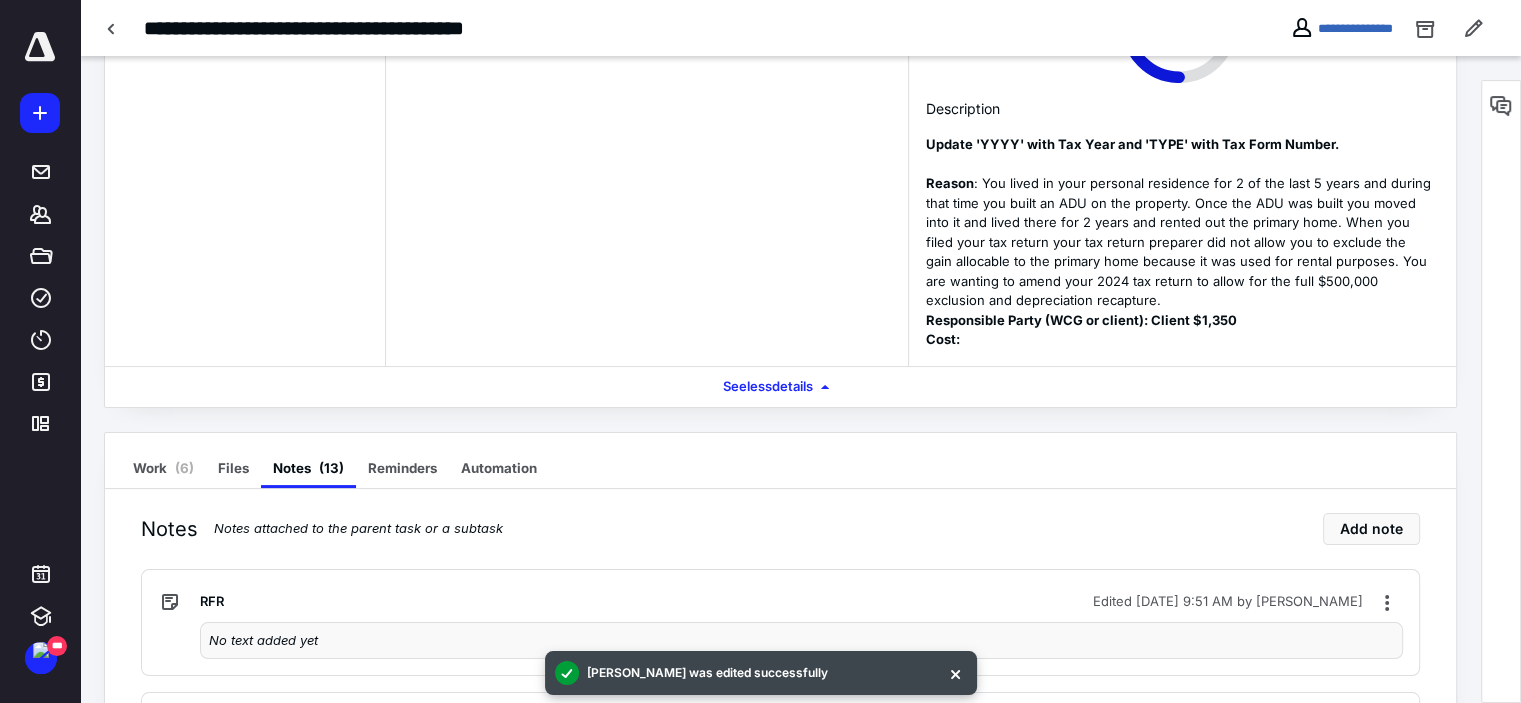 scroll, scrollTop: 300, scrollLeft: 0, axis: vertical 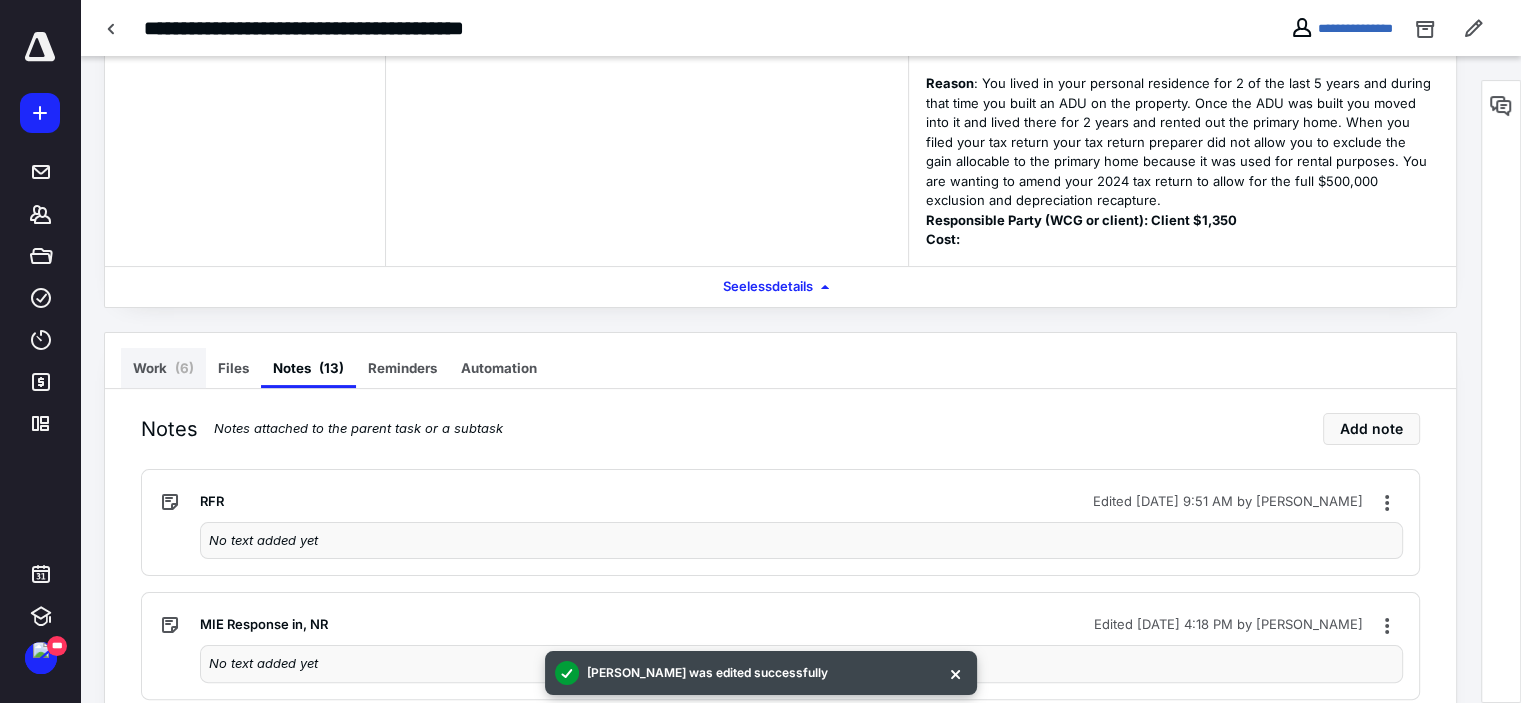 click on "Work ( 6 )" at bounding box center [163, 368] 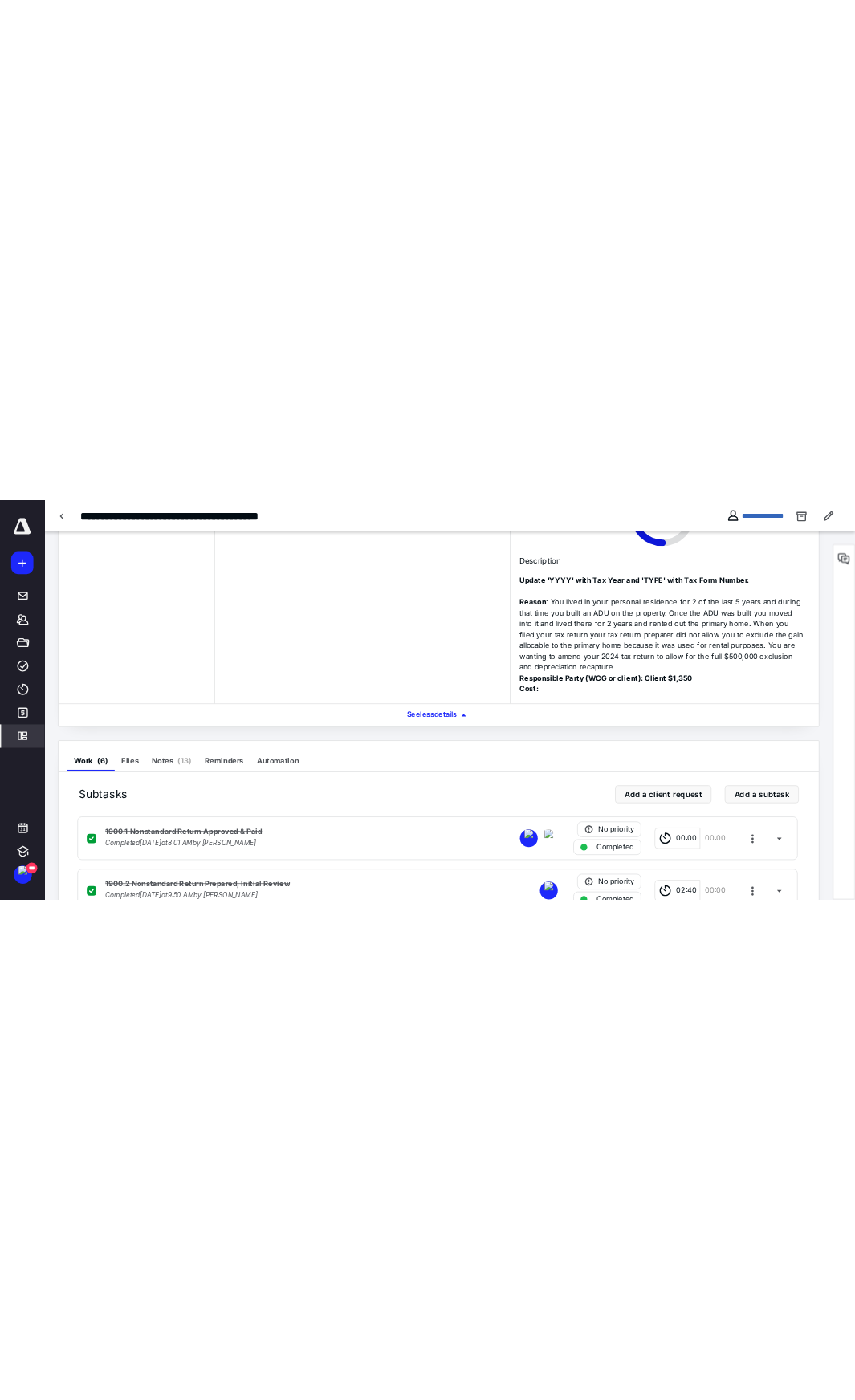 scroll, scrollTop: 12, scrollLeft: 0, axis: vertical 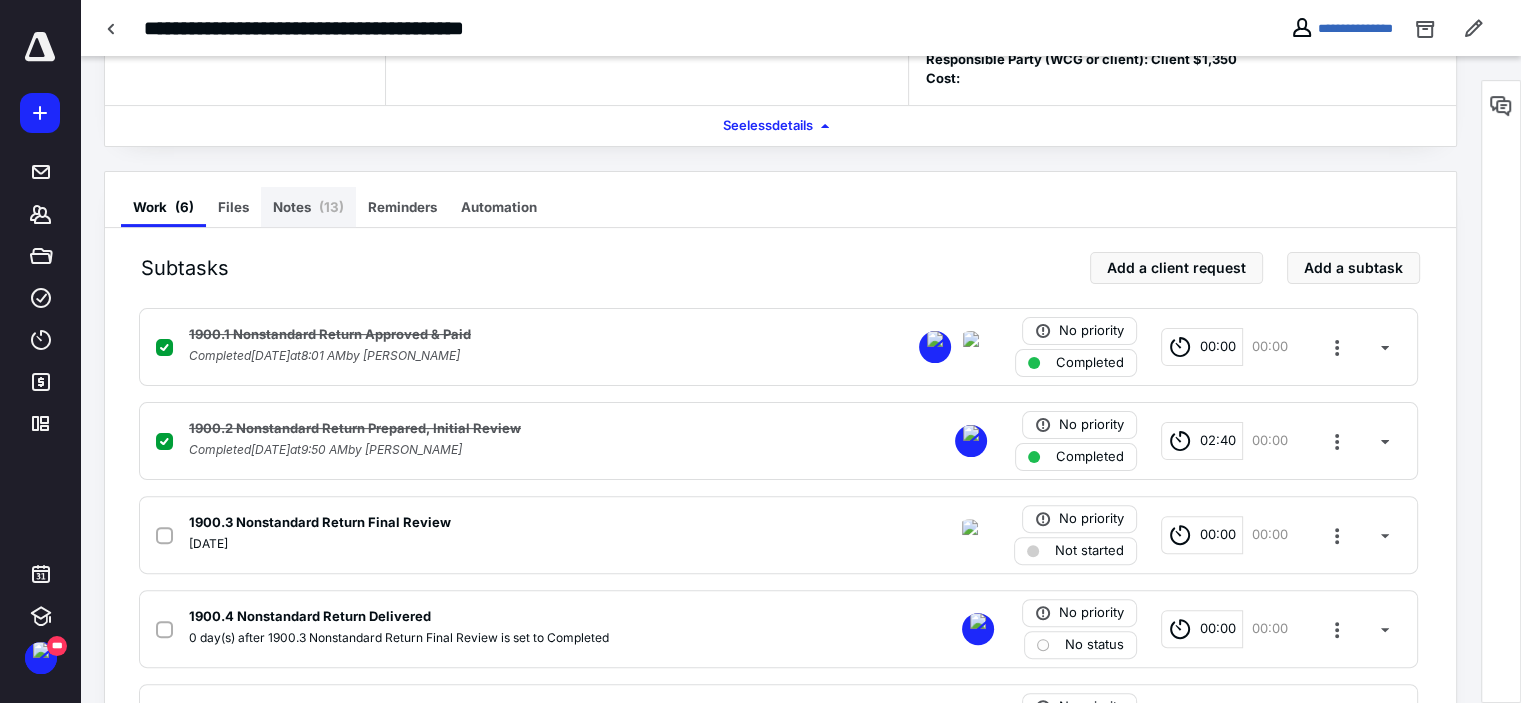 drag, startPoint x: 297, startPoint y: 199, endPoint x: 280, endPoint y: 205, distance: 18.027756 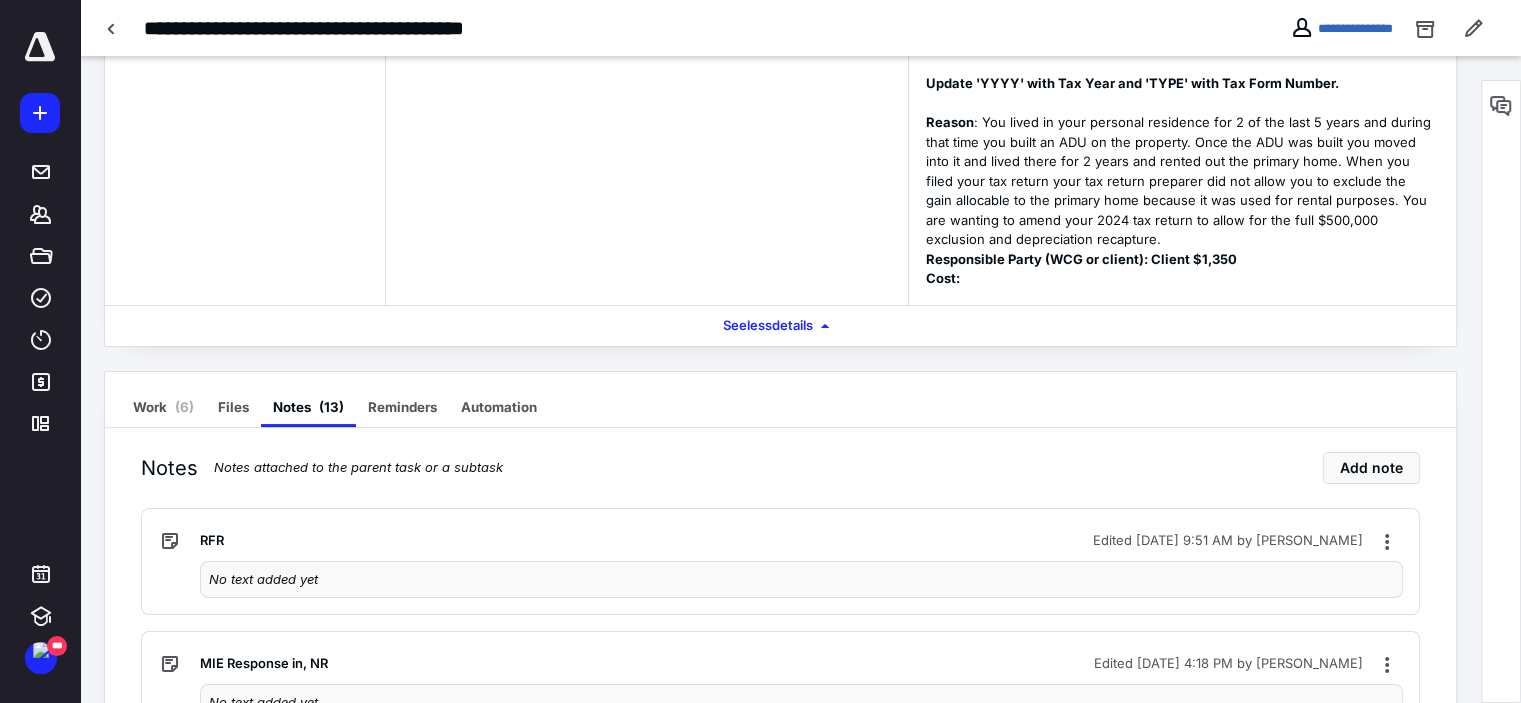 scroll, scrollTop: 0, scrollLeft: 0, axis: both 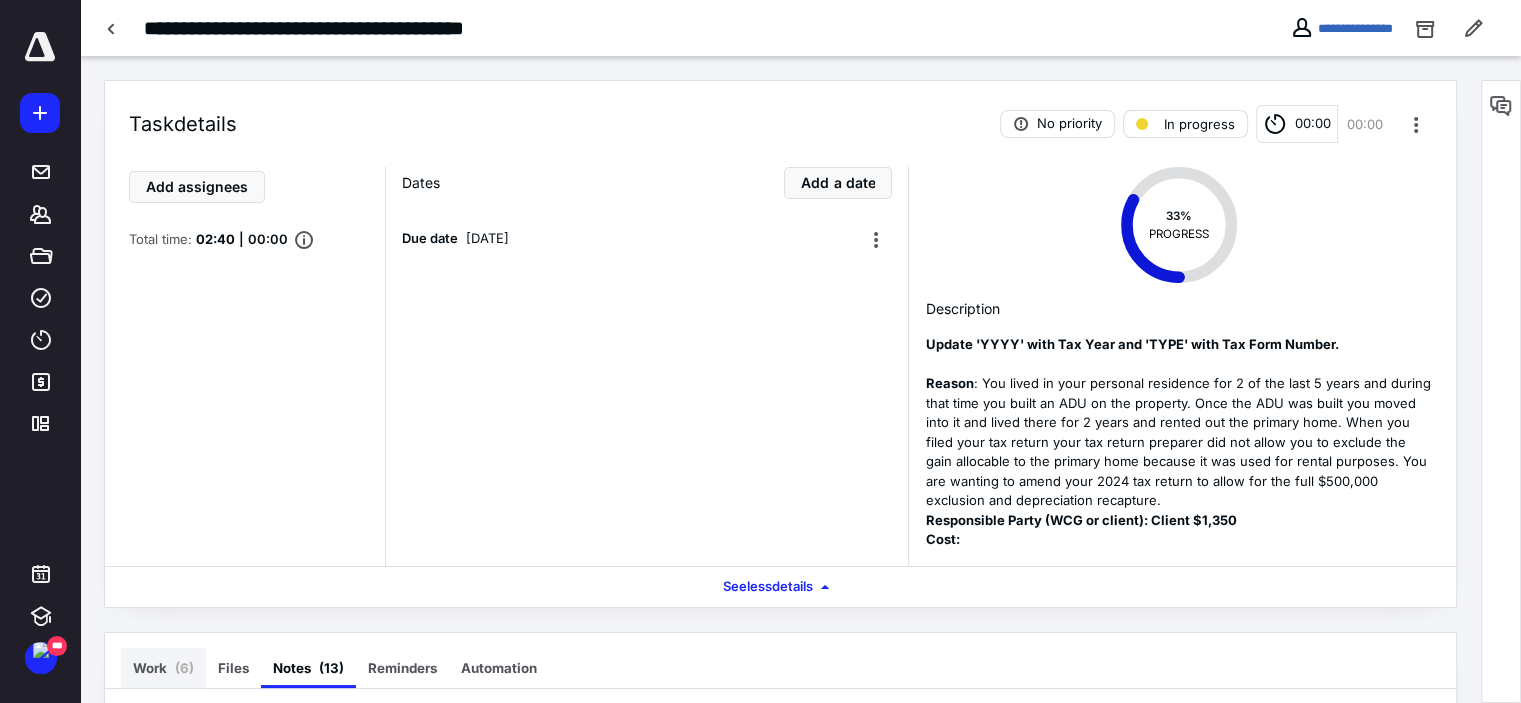 click on "( 6 )" at bounding box center (184, 668) 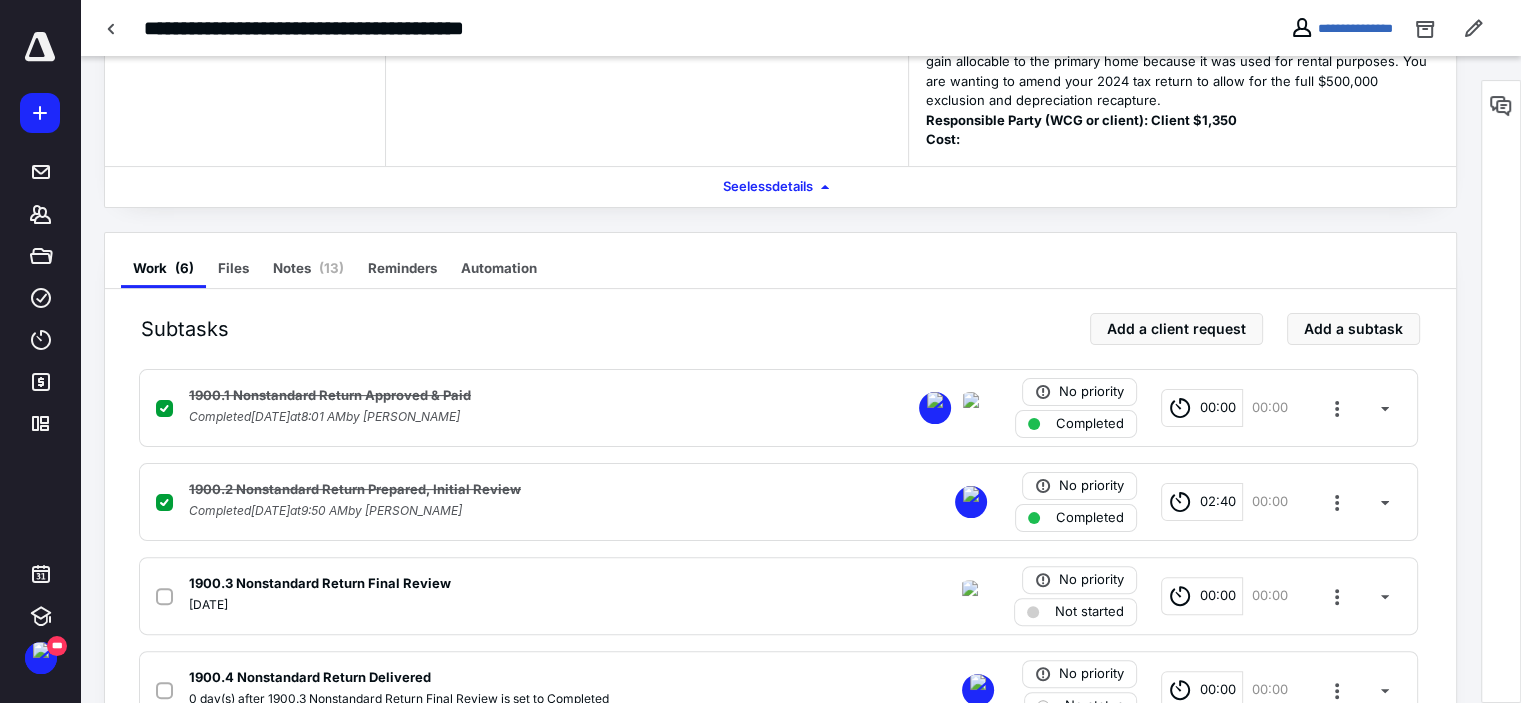 scroll, scrollTop: 0, scrollLeft: 0, axis: both 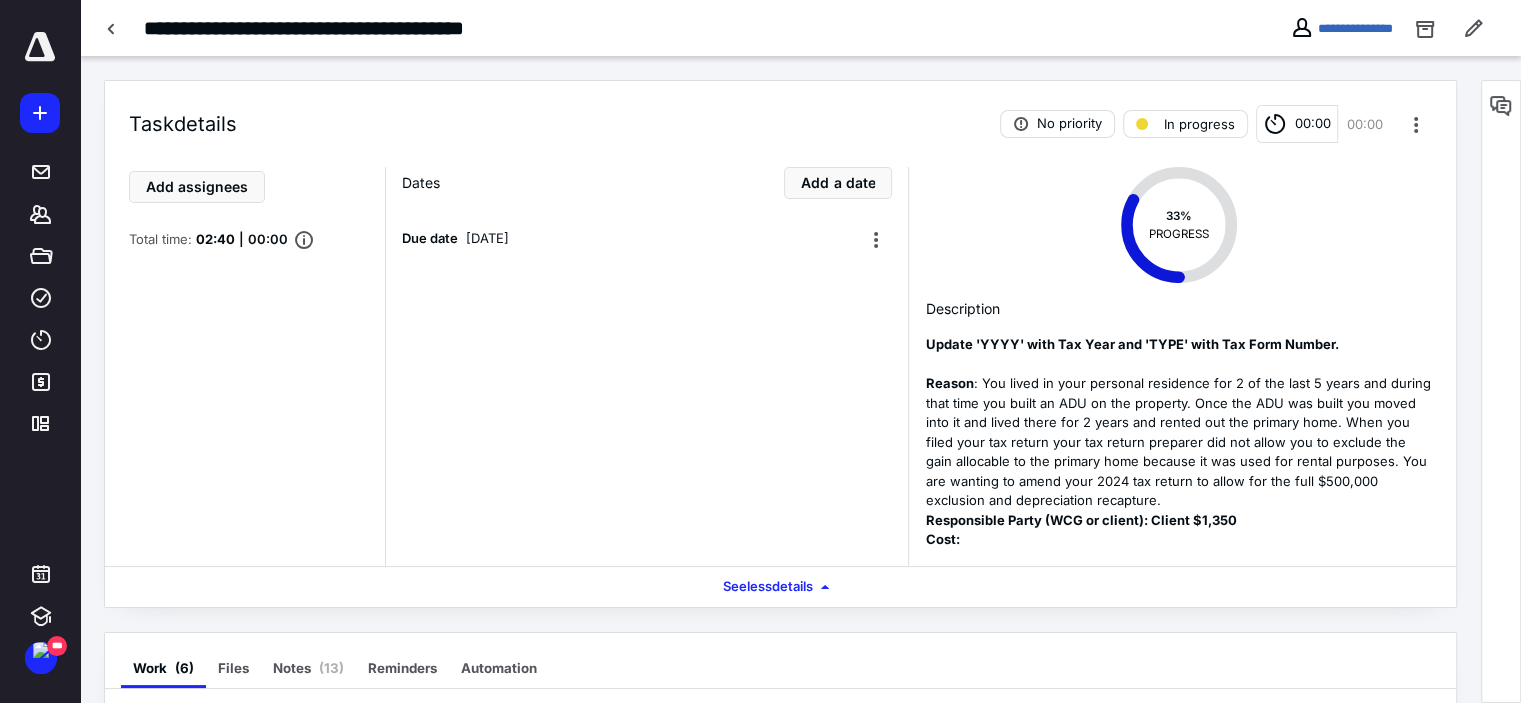 click at bounding box center [112, 28] 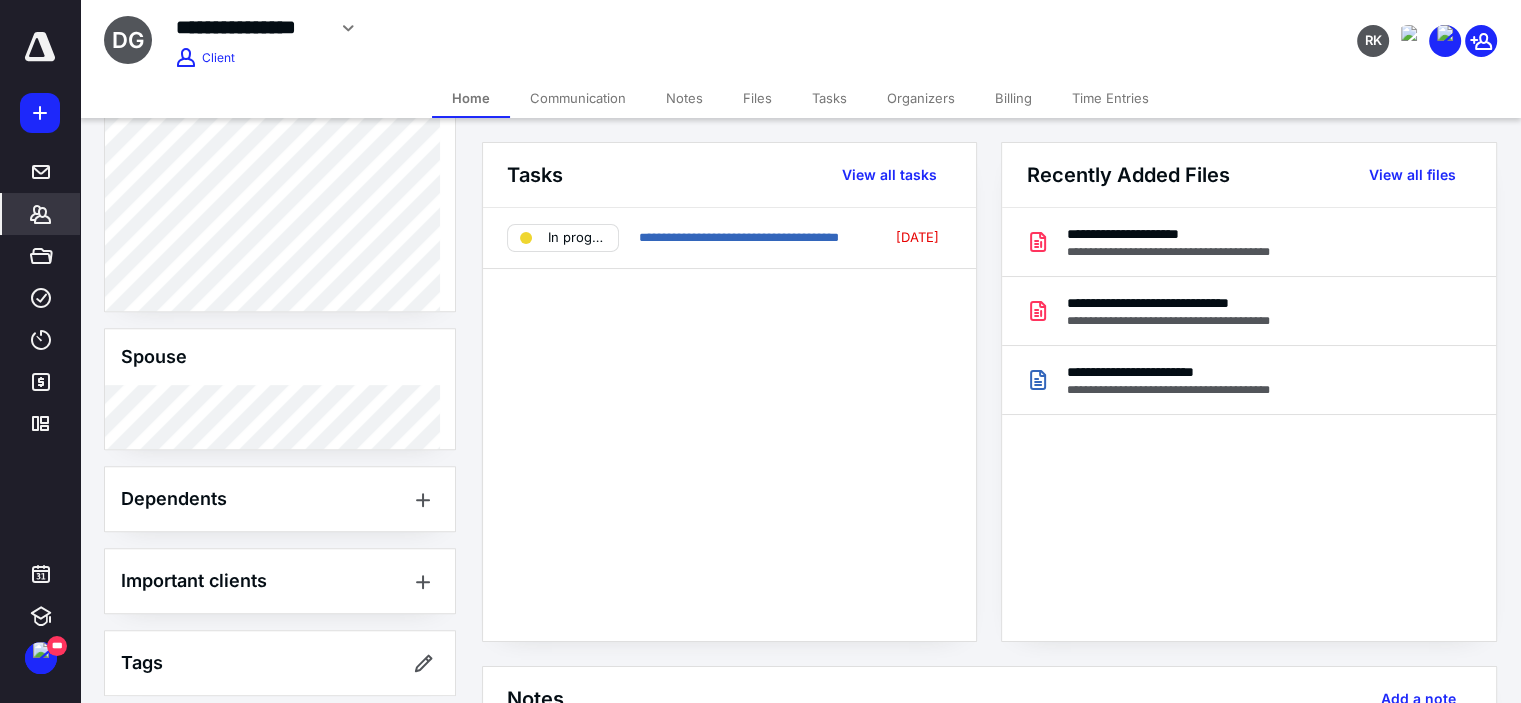 scroll, scrollTop: 1112, scrollLeft: 0, axis: vertical 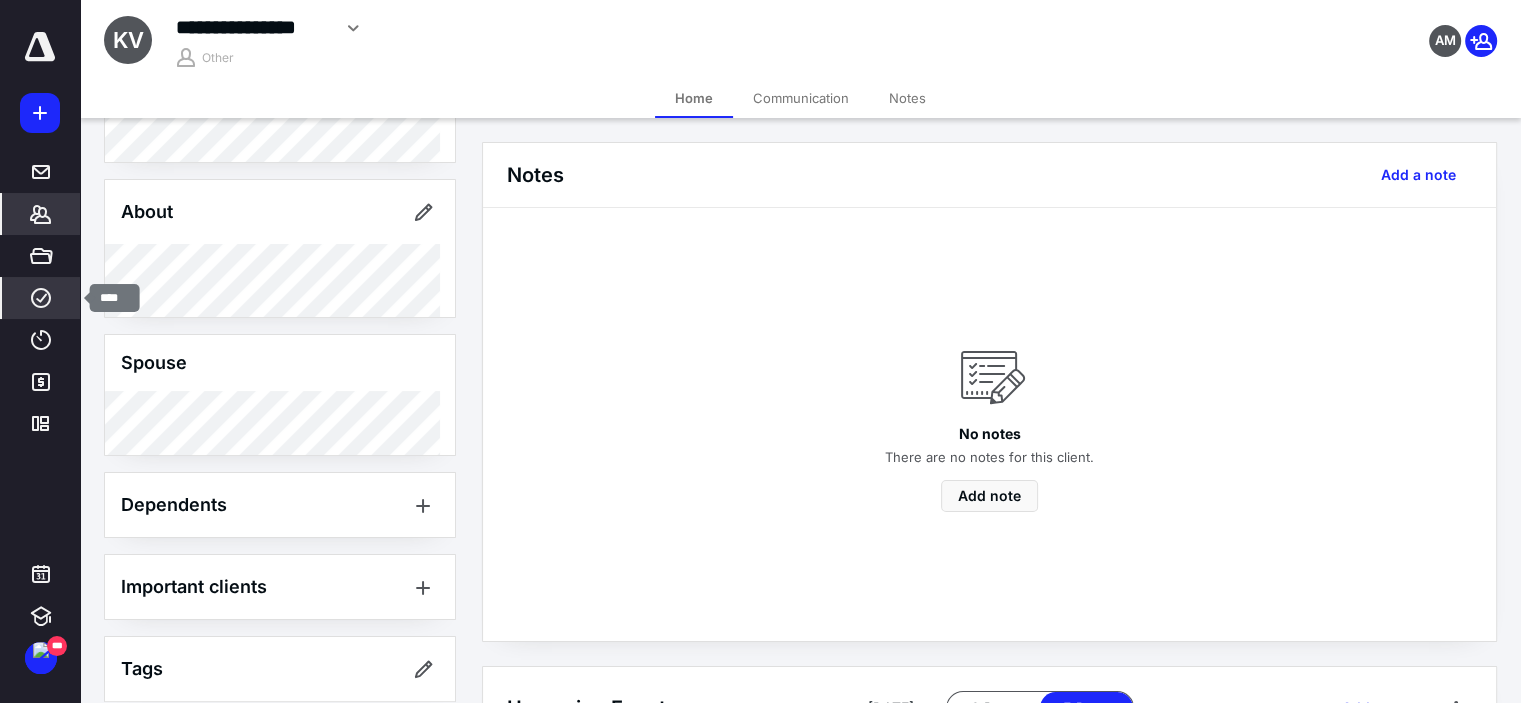click on "****" at bounding box center [41, 298] 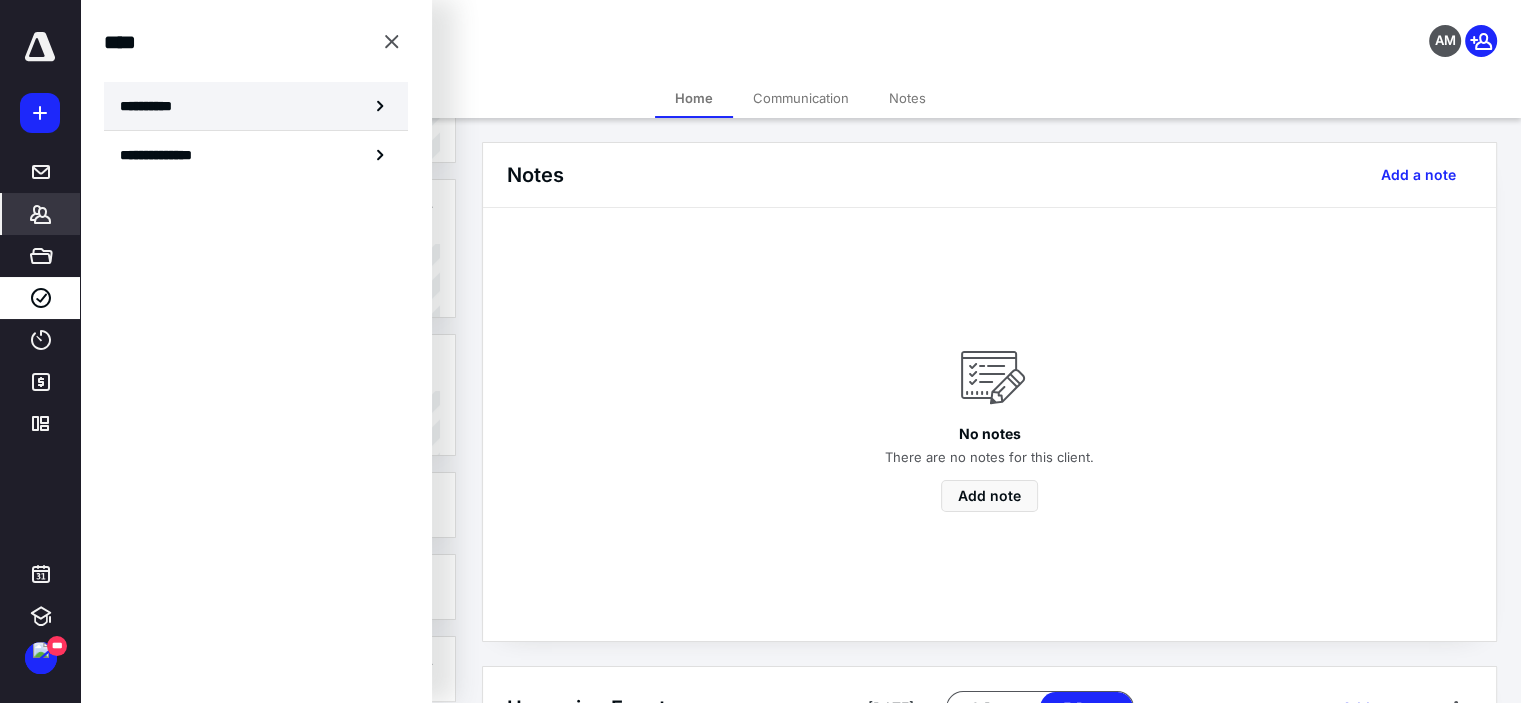 click on "**********" at bounding box center [256, 106] 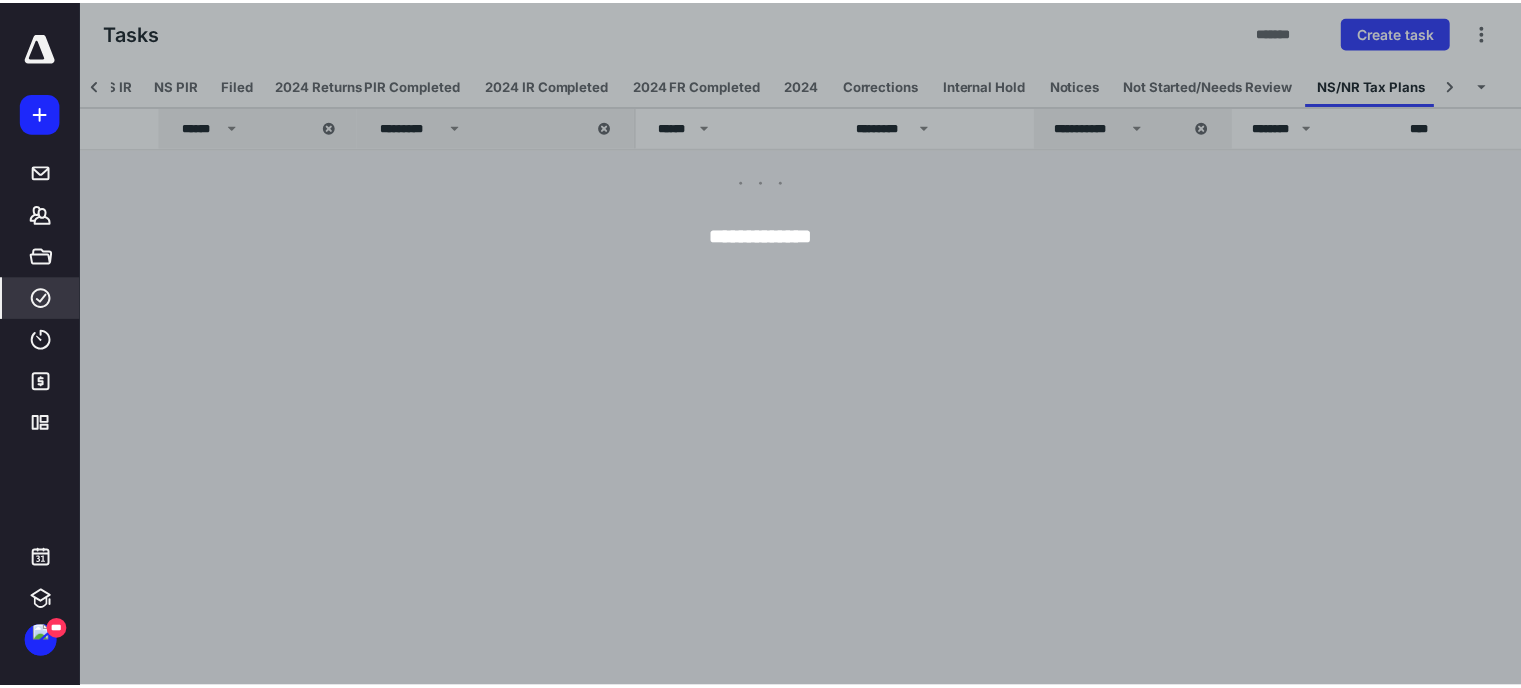scroll, scrollTop: 0, scrollLeft: 323, axis: horizontal 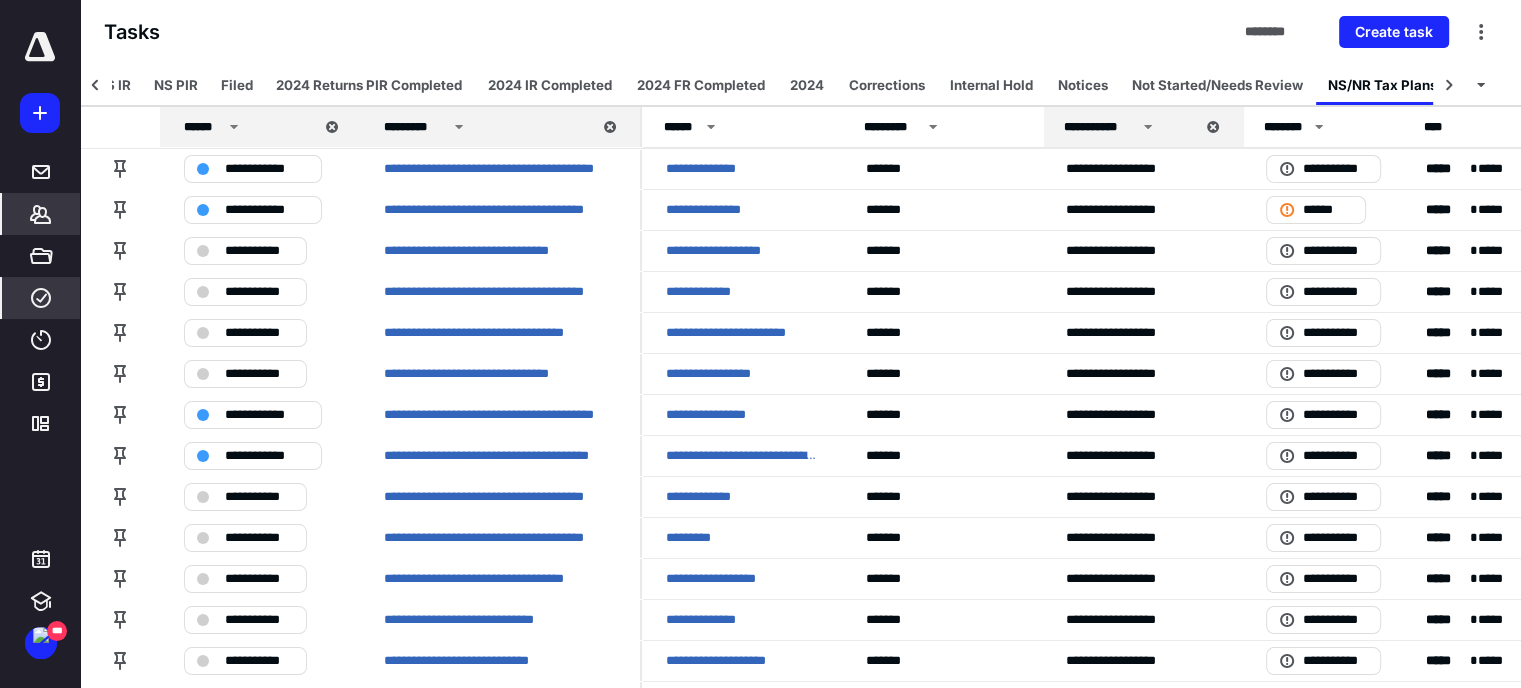 click 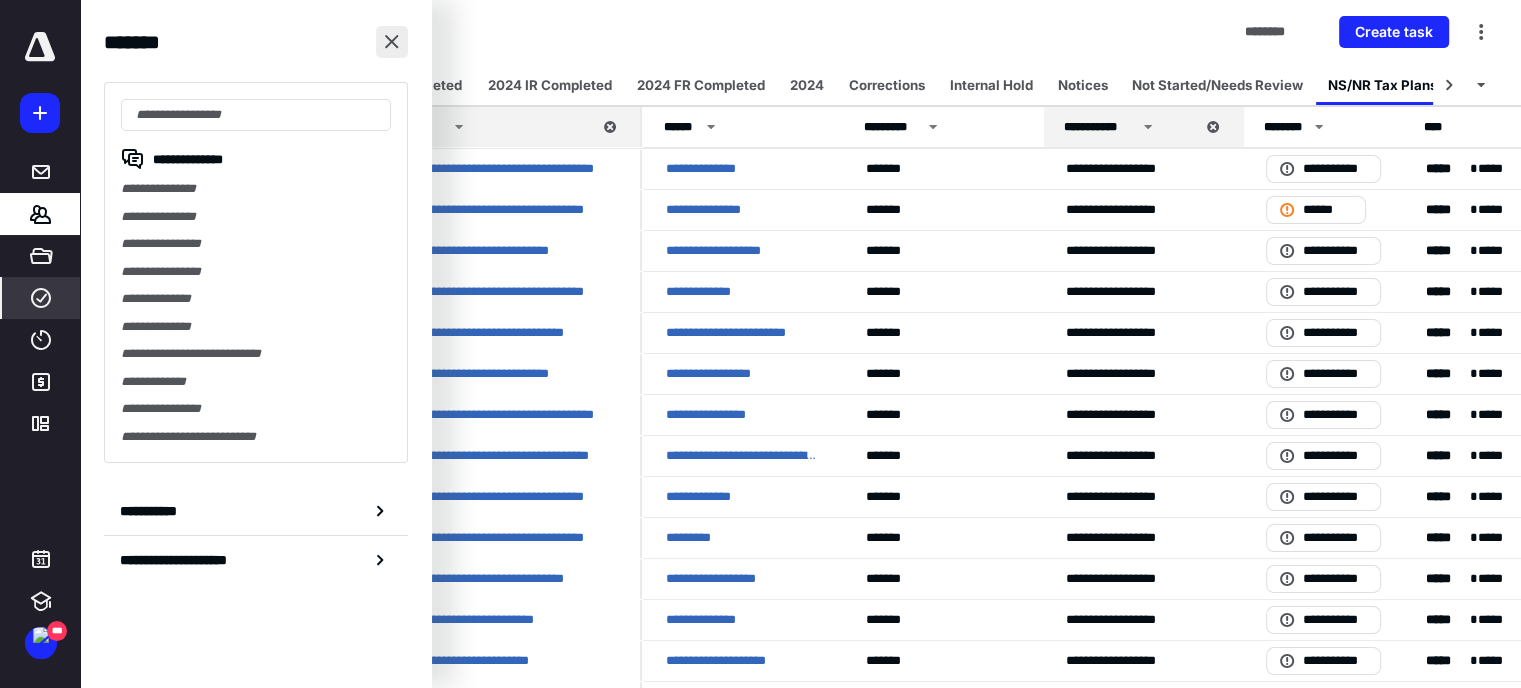 click at bounding box center (392, 42) 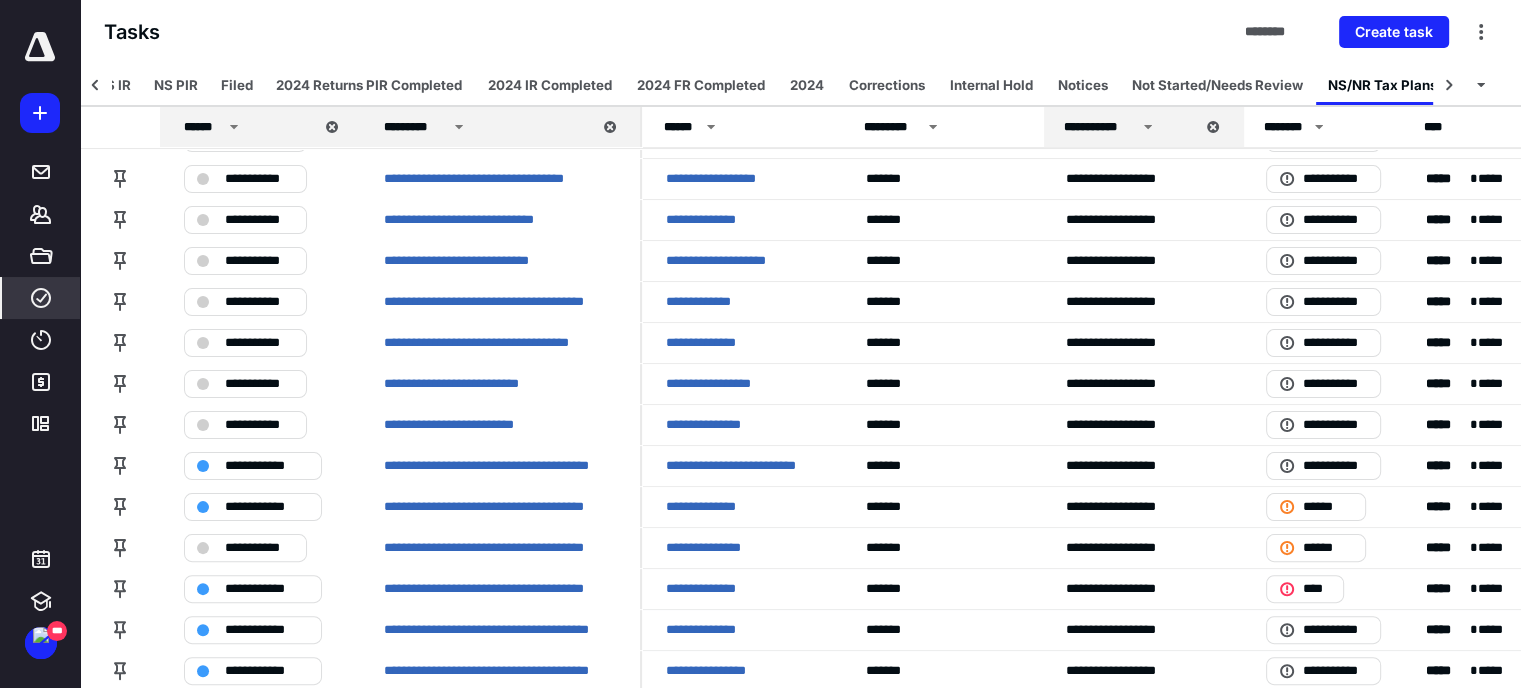 scroll, scrollTop: 0, scrollLeft: 0, axis: both 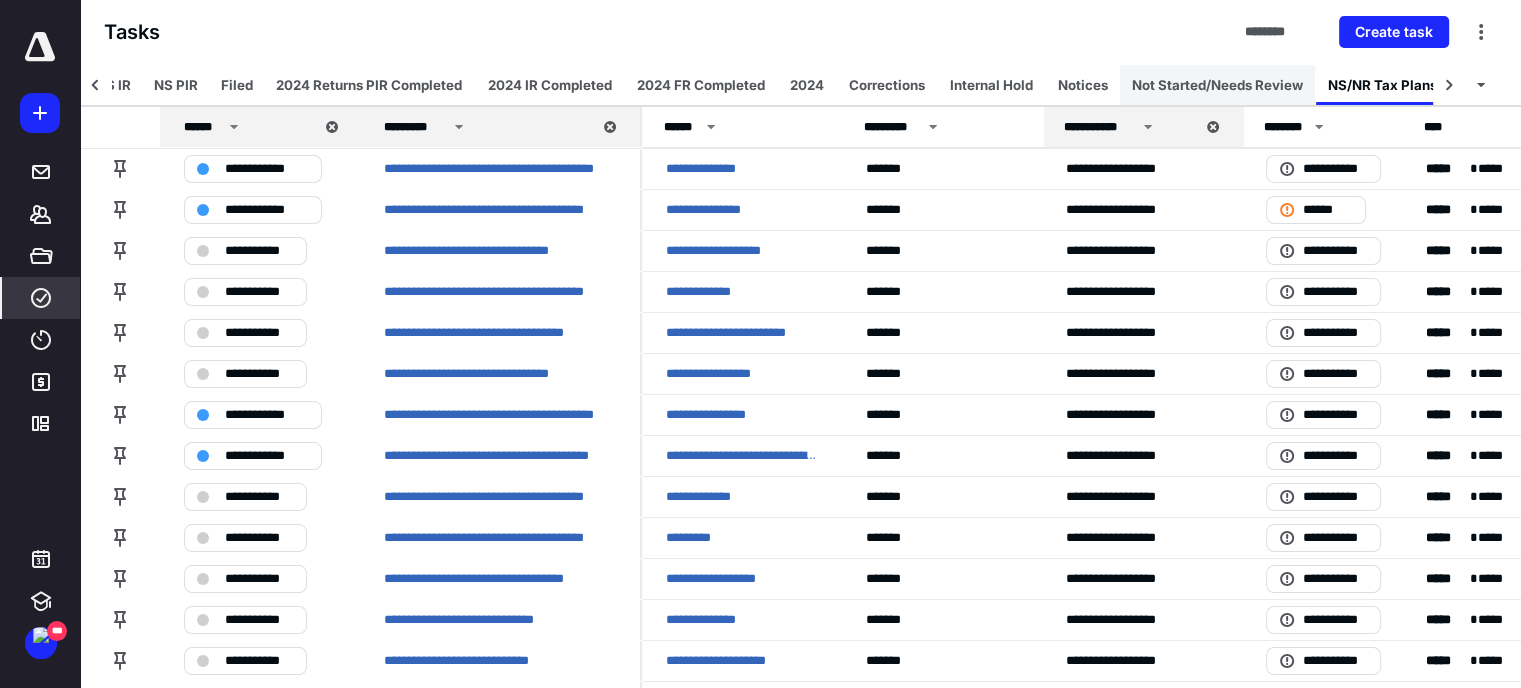 click on "Not Started/Needs Review" at bounding box center (1217, 85) 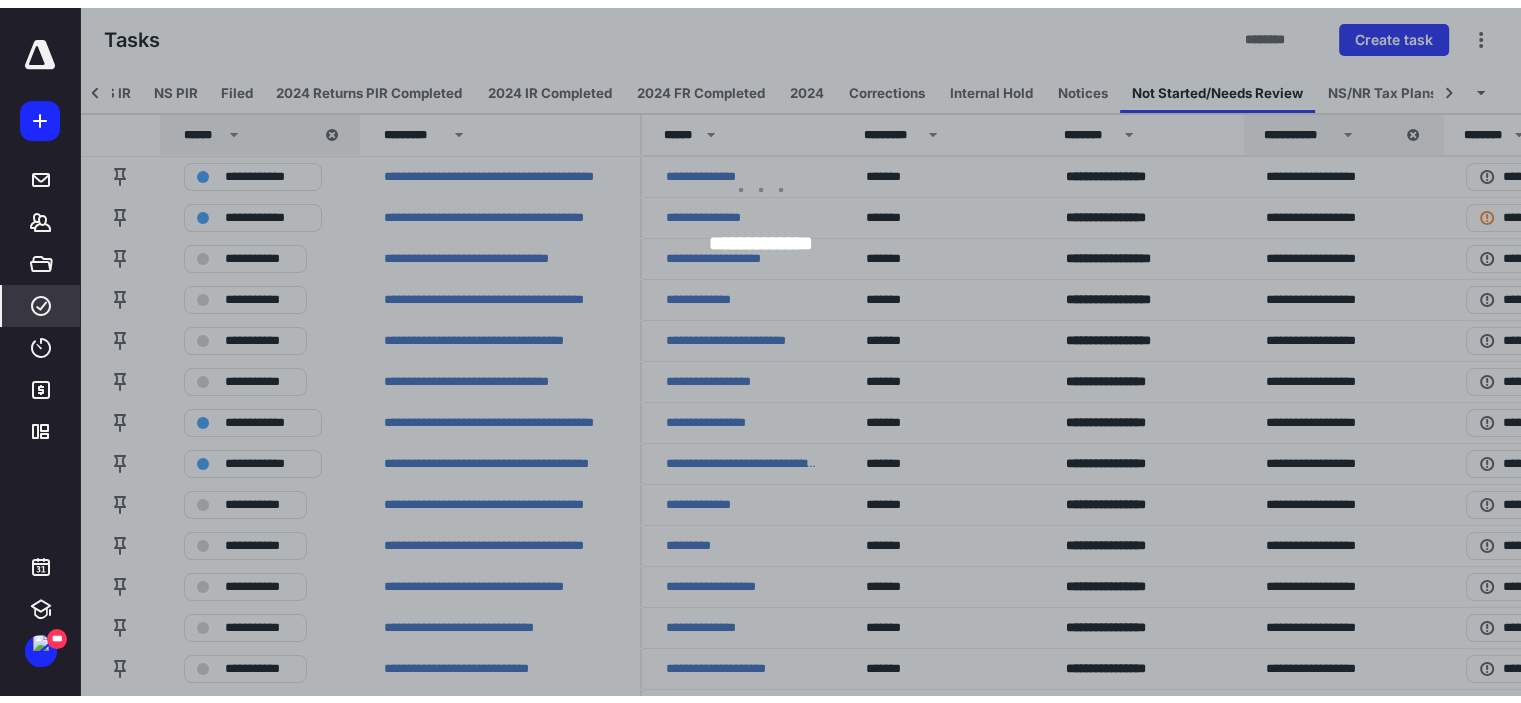 scroll, scrollTop: 0, scrollLeft: 338, axis: horizontal 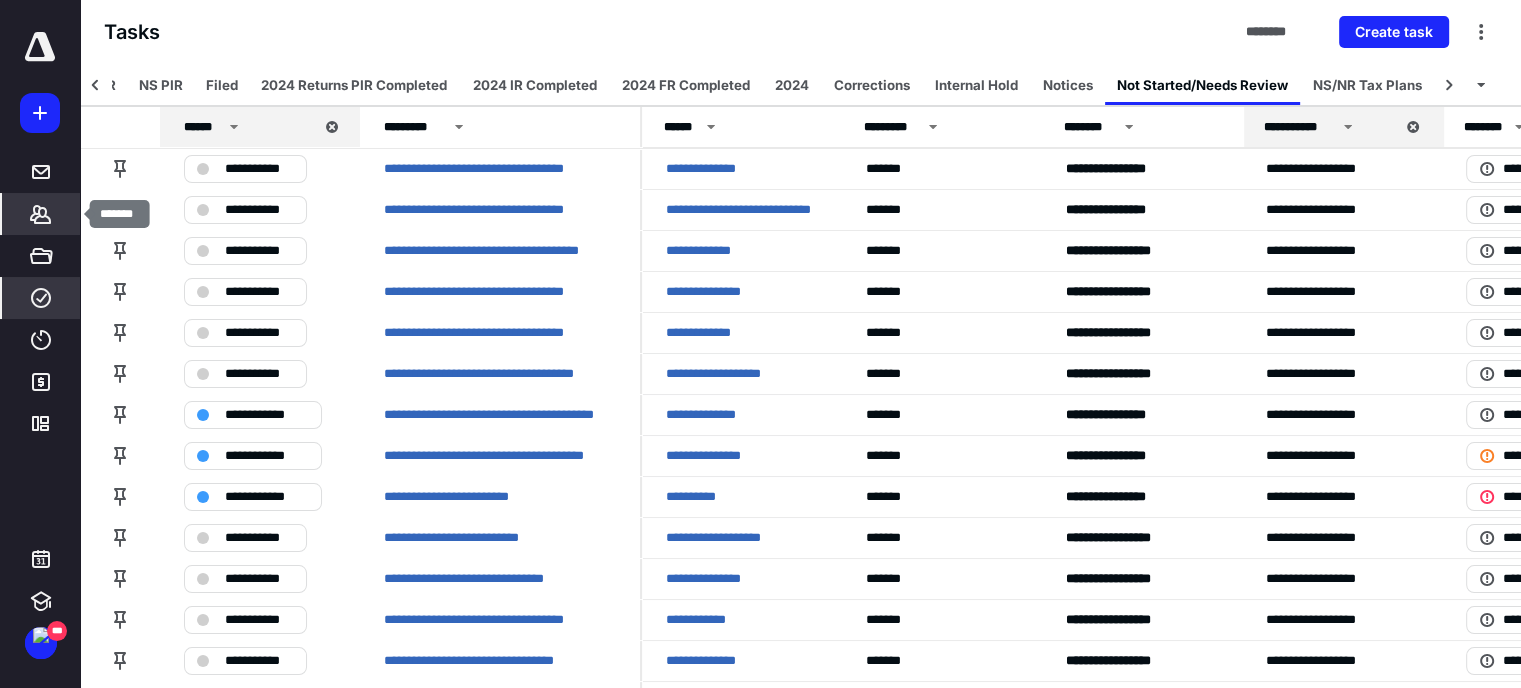 click on "*******" at bounding box center (41, 214) 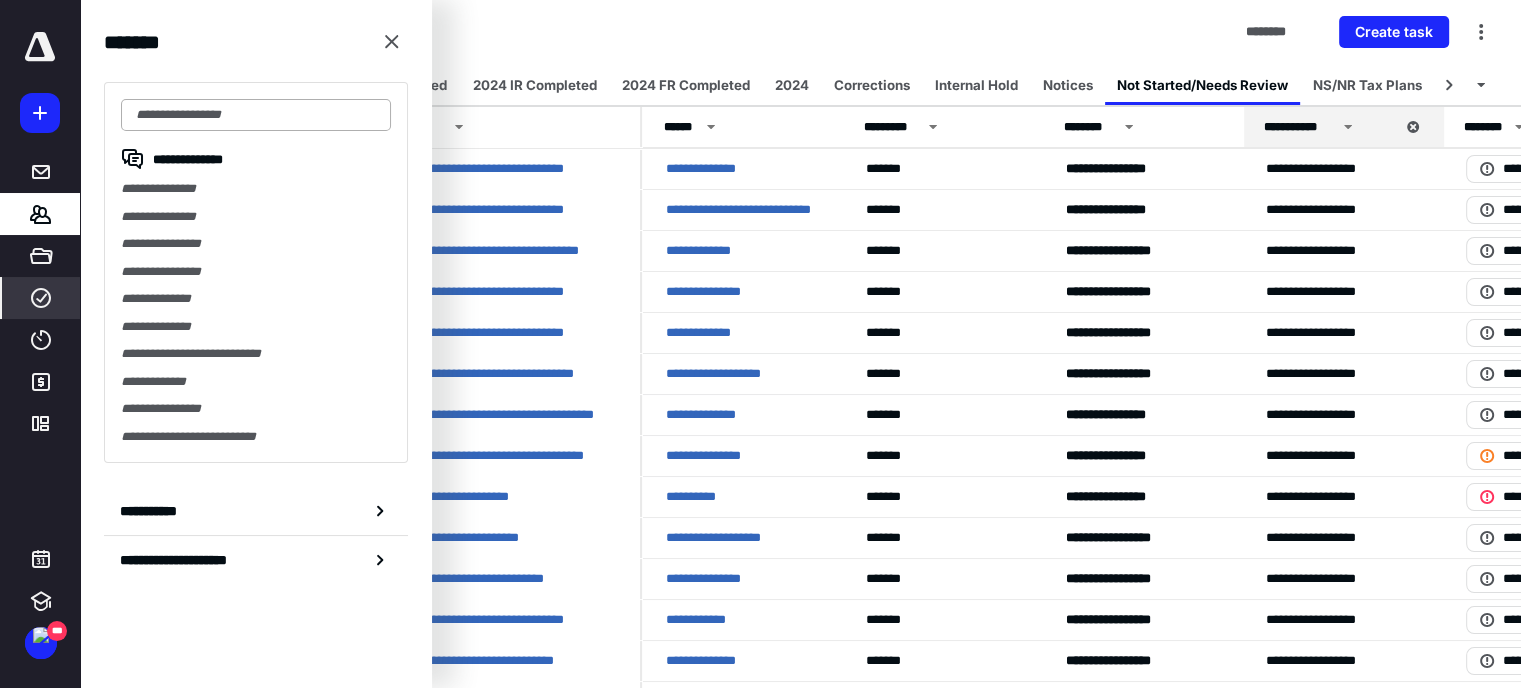 click at bounding box center [256, 115] 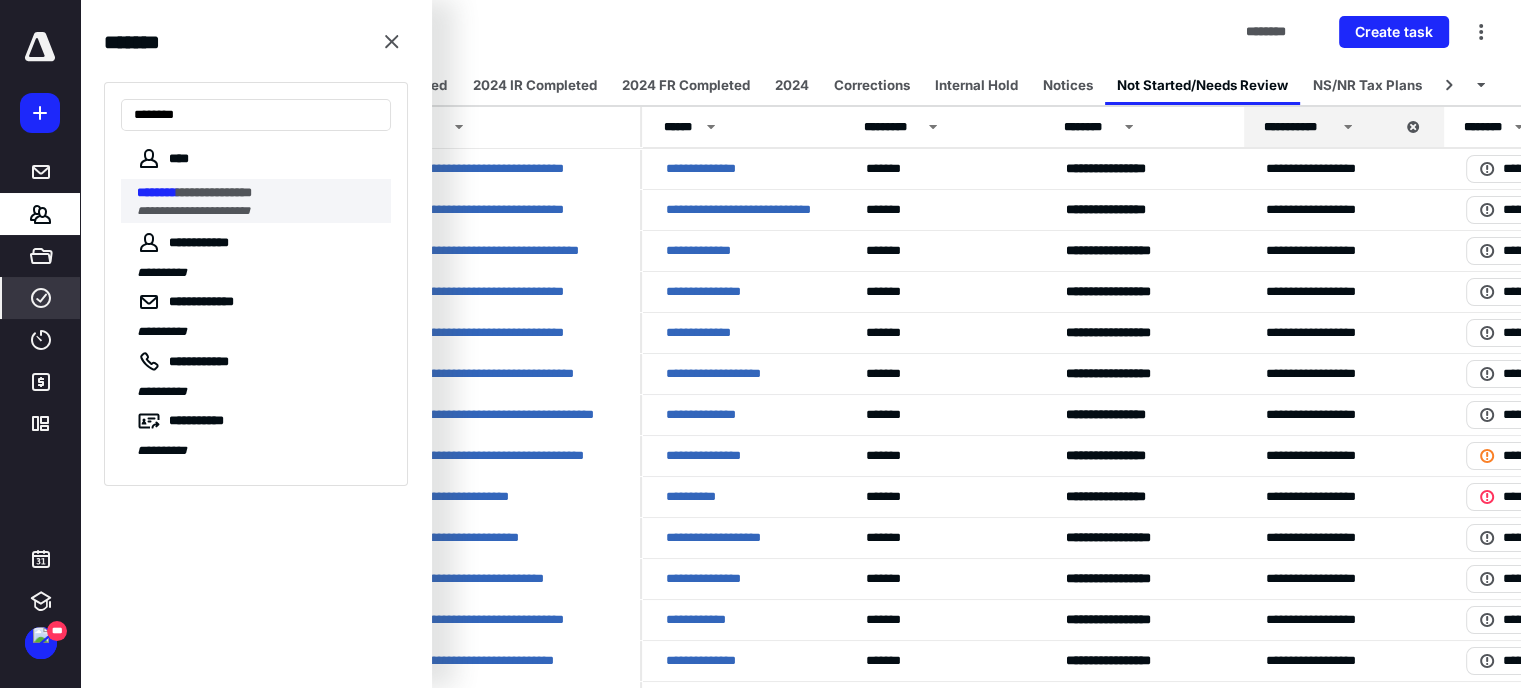 type on "********" 